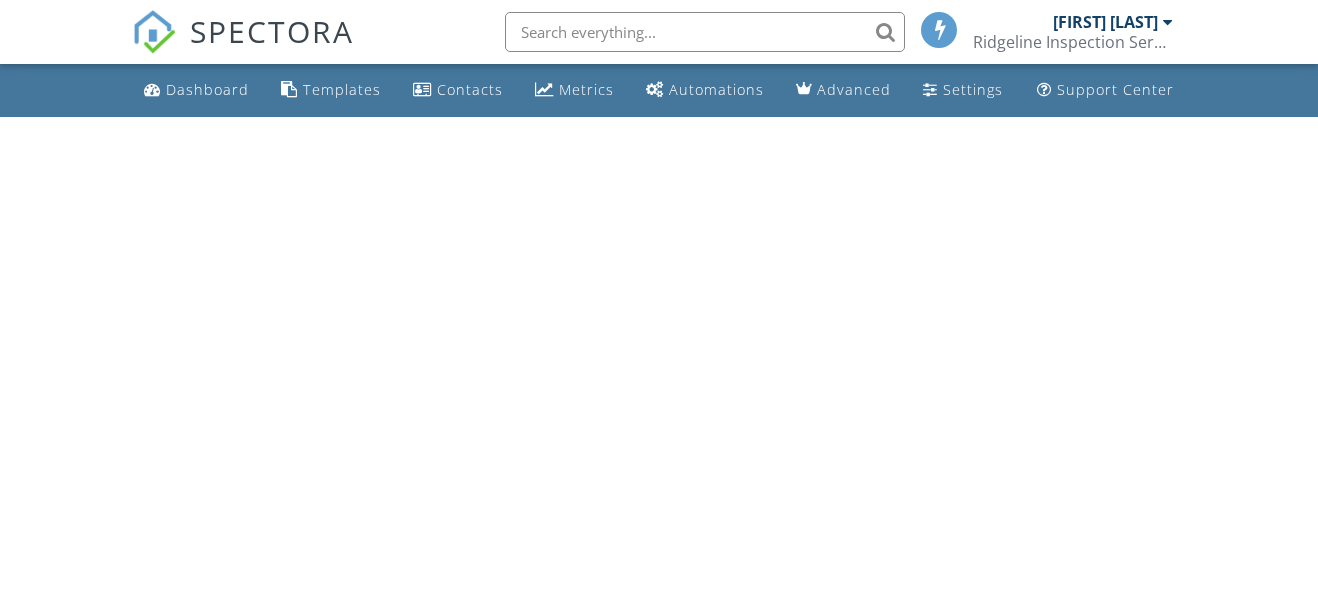 scroll, scrollTop: 0, scrollLeft: 0, axis: both 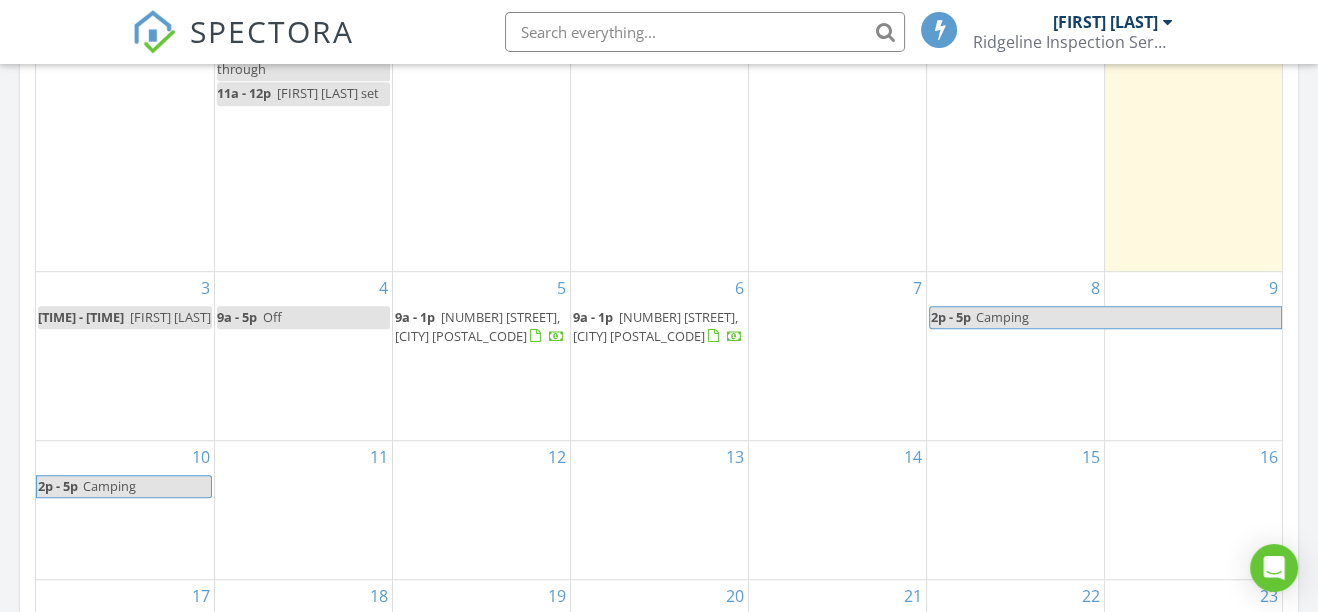 click on "7" at bounding box center (837, 356) 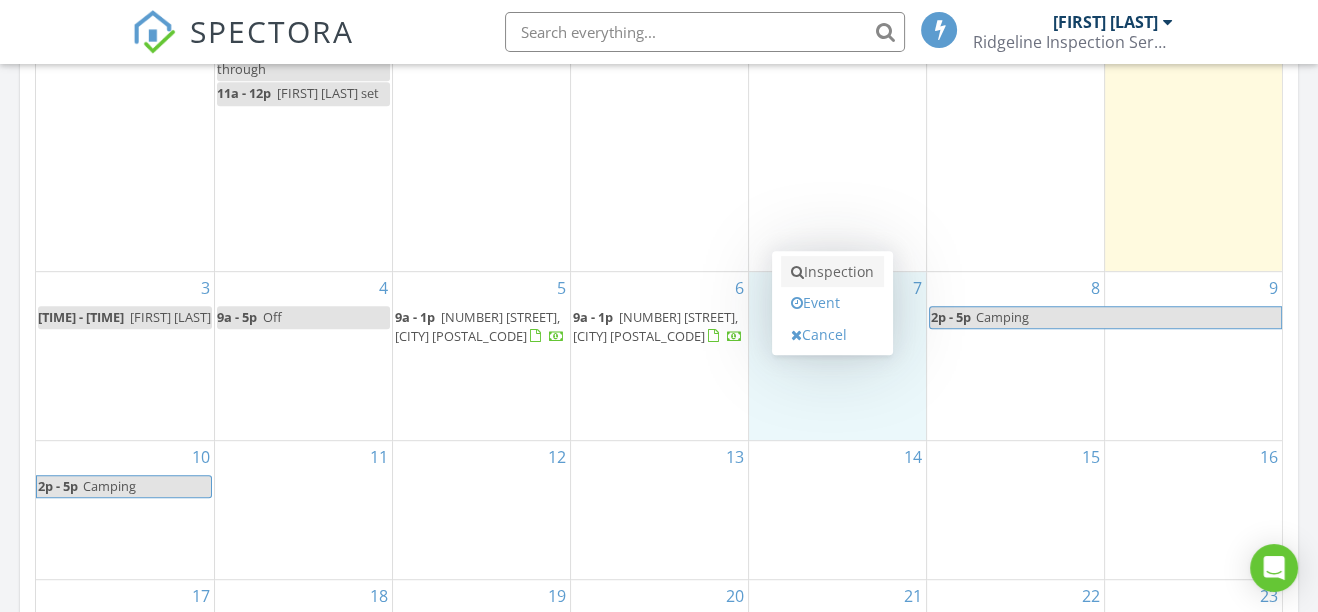 click on "Inspection" at bounding box center (832, 272) 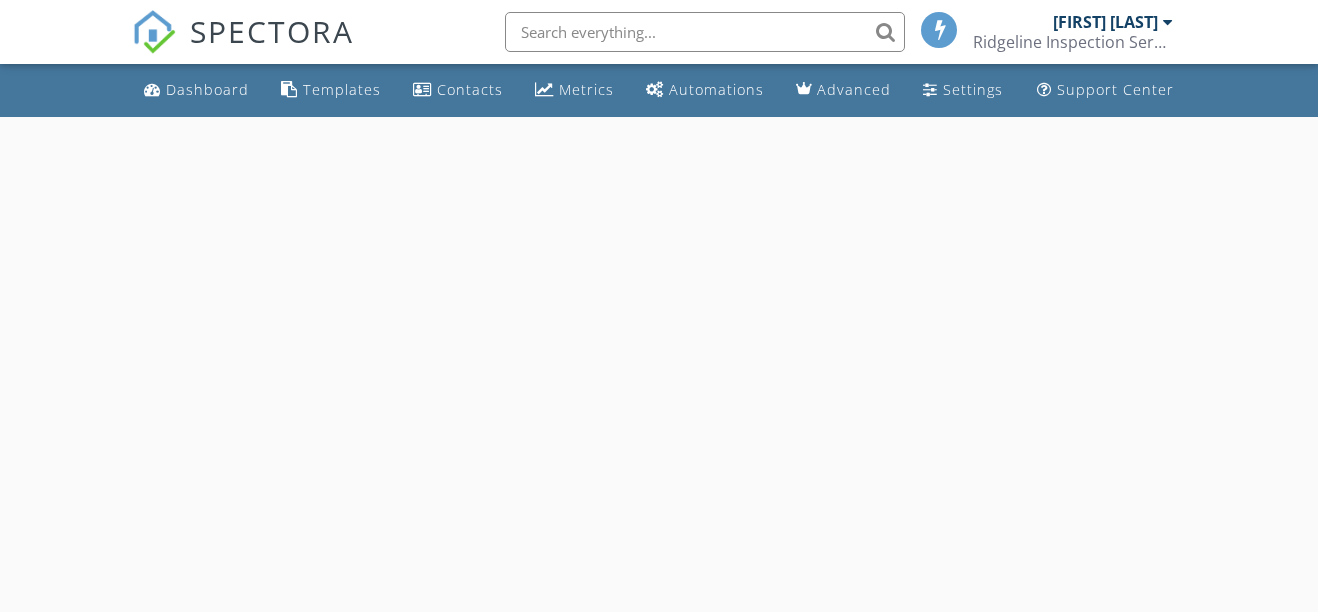 scroll, scrollTop: 0, scrollLeft: 0, axis: both 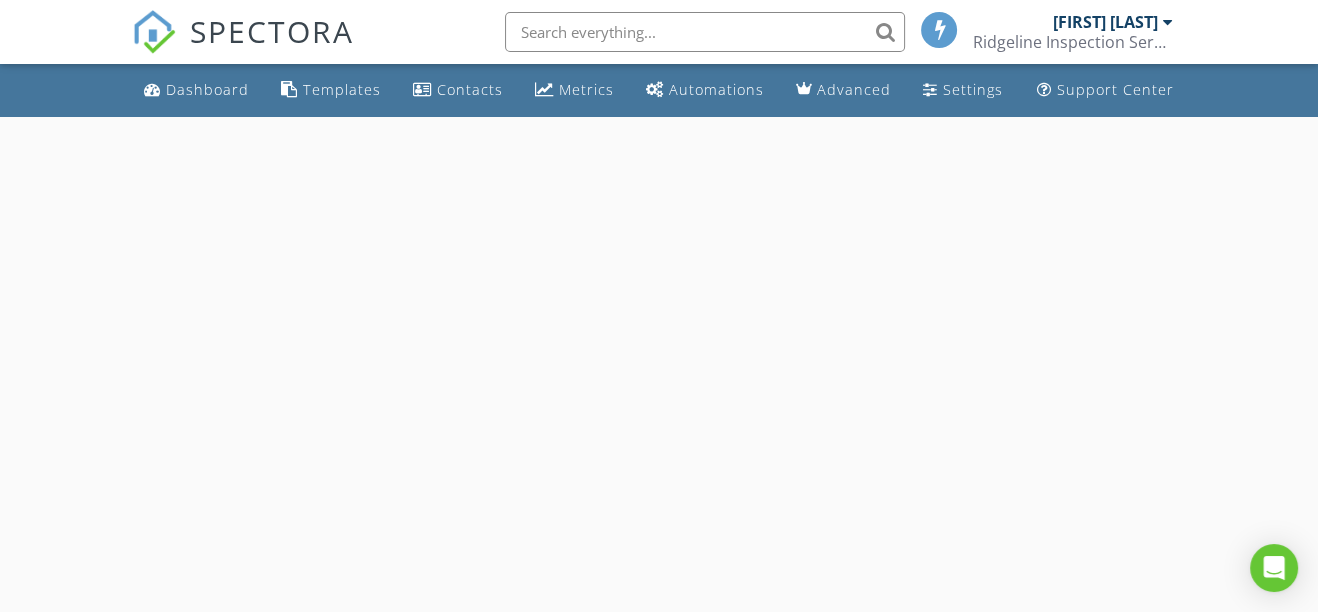 select on "7" 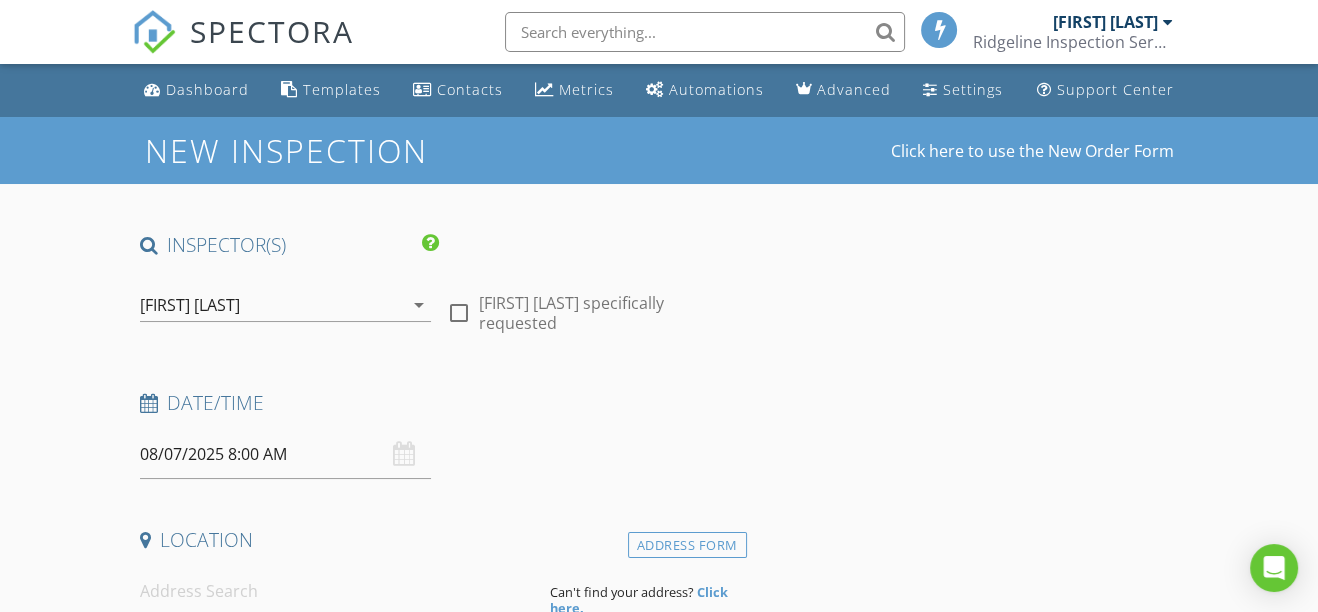 click on "08/07/2025 8:00 AM" at bounding box center [286, 454] 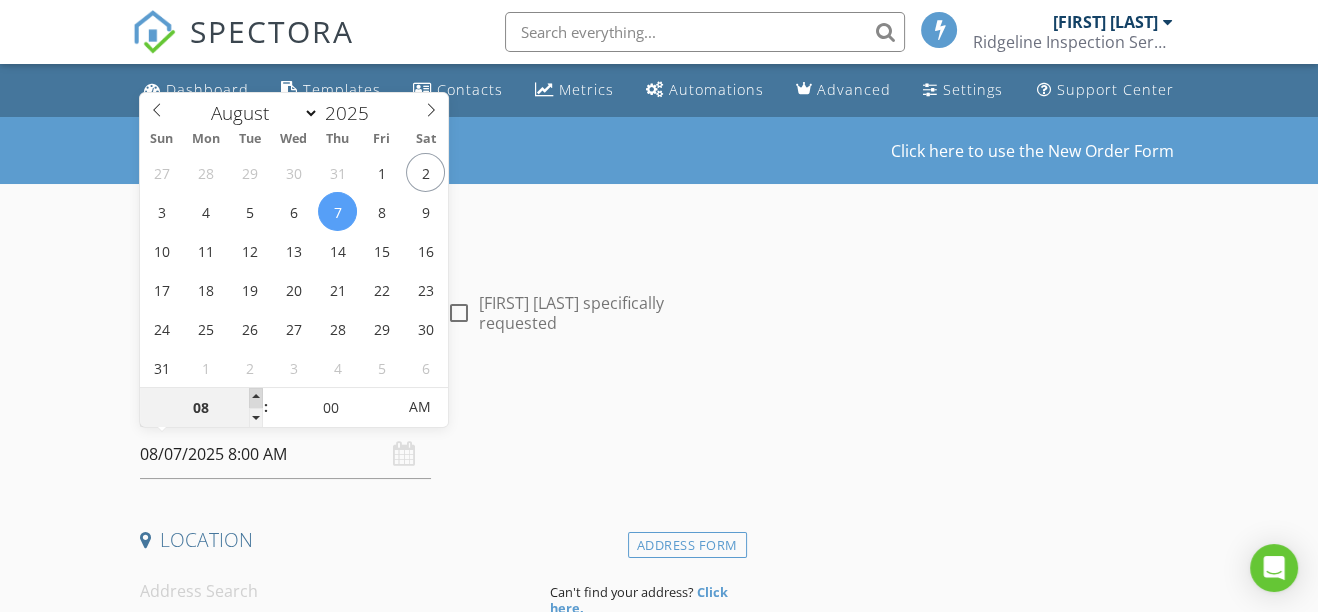 type on "09" 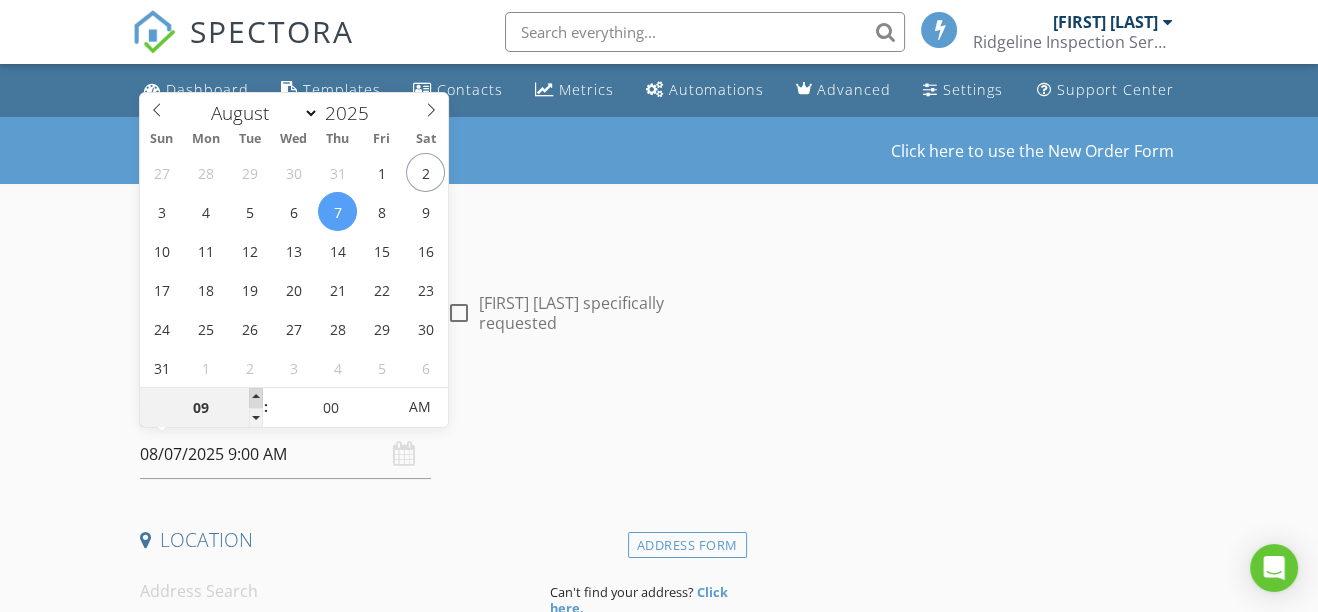 click at bounding box center (256, 398) 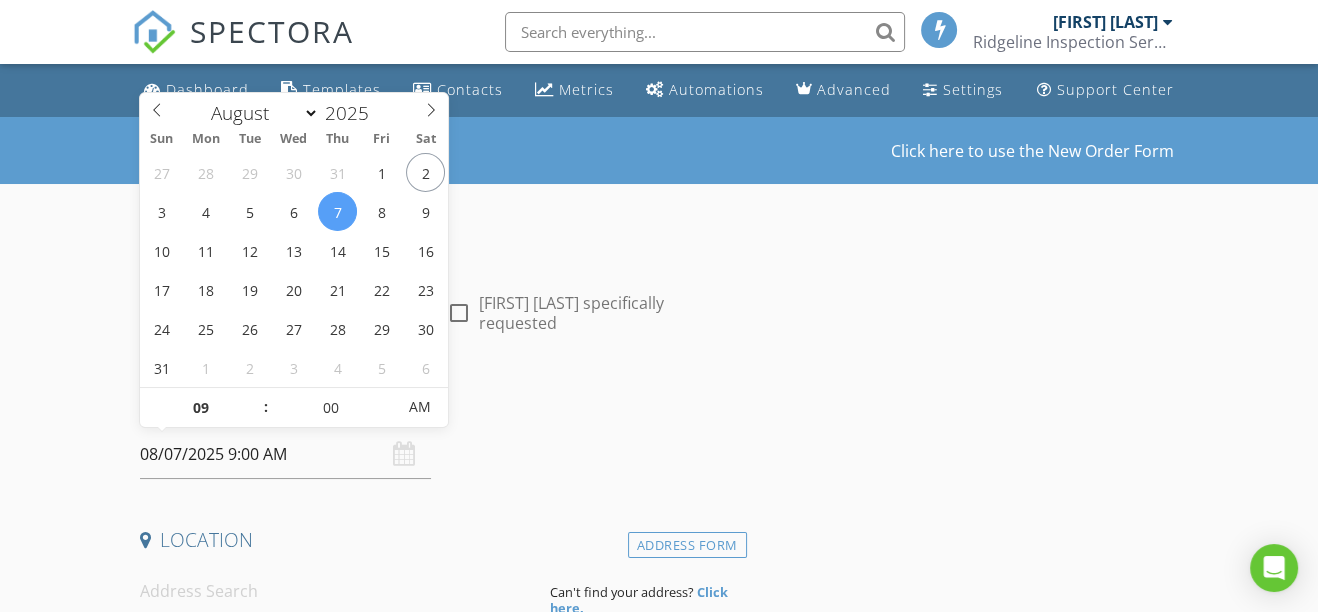 click on "New Inspection
Click here to use the New Order Form
INSPECTOR(S)
check_box   Jeff Watkins   PRIMARY   Jeff Watkins arrow_drop_down   check_box_outline_blank Jeff Watkins specifically requested
Date/Time
08/07/2025 9:00 AM
Location
Address Form       Can't find your address?   Click here.
client
check_box Enable Client CC email for this inspection   Client Search     check_box_outline_blank Client is a Company/Organization     First Name   Last Name   Email   CC Email   Phone           Notes   Private Notes
ADD ADDITIONAL client
SERVICES
check_box_outline_blank   Residential Inspection   check_box_outline_blank   Walk Through Consultation   arrow_drop_down     Select Discount Code arrow_drop_down    Charges       TOTAL   $0.00    Duration         Templates" at bounding box center (659, 1633) 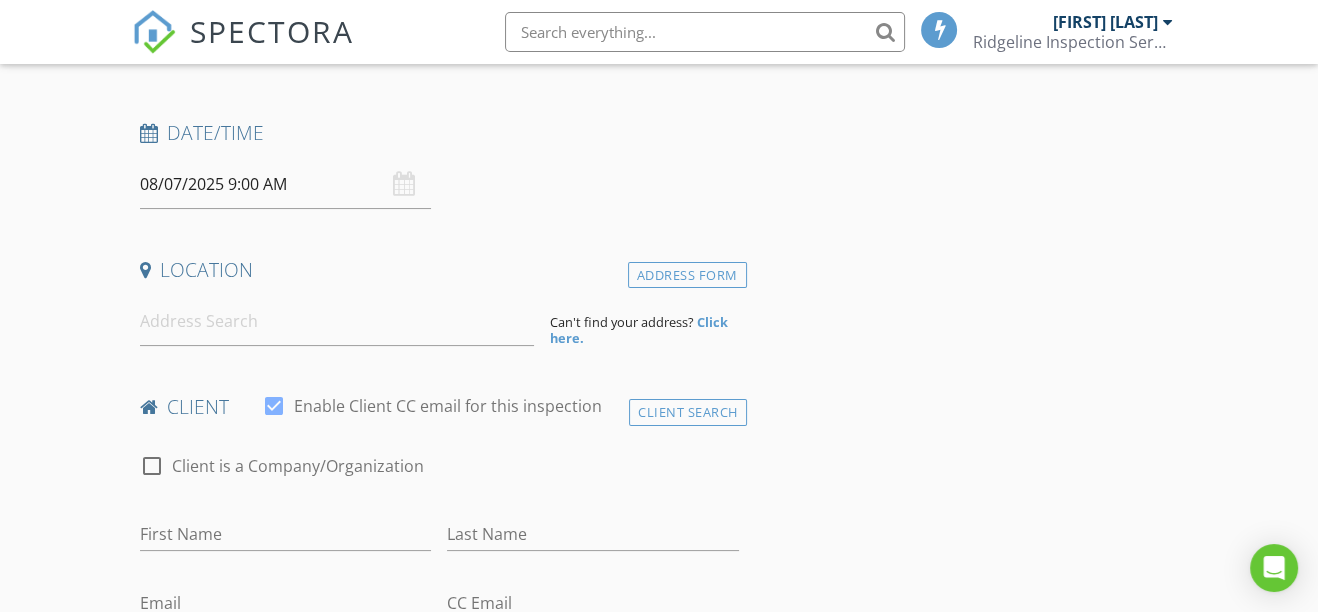 scroll, scrollTop: 272, scrollLeft: 0, axis: vertical 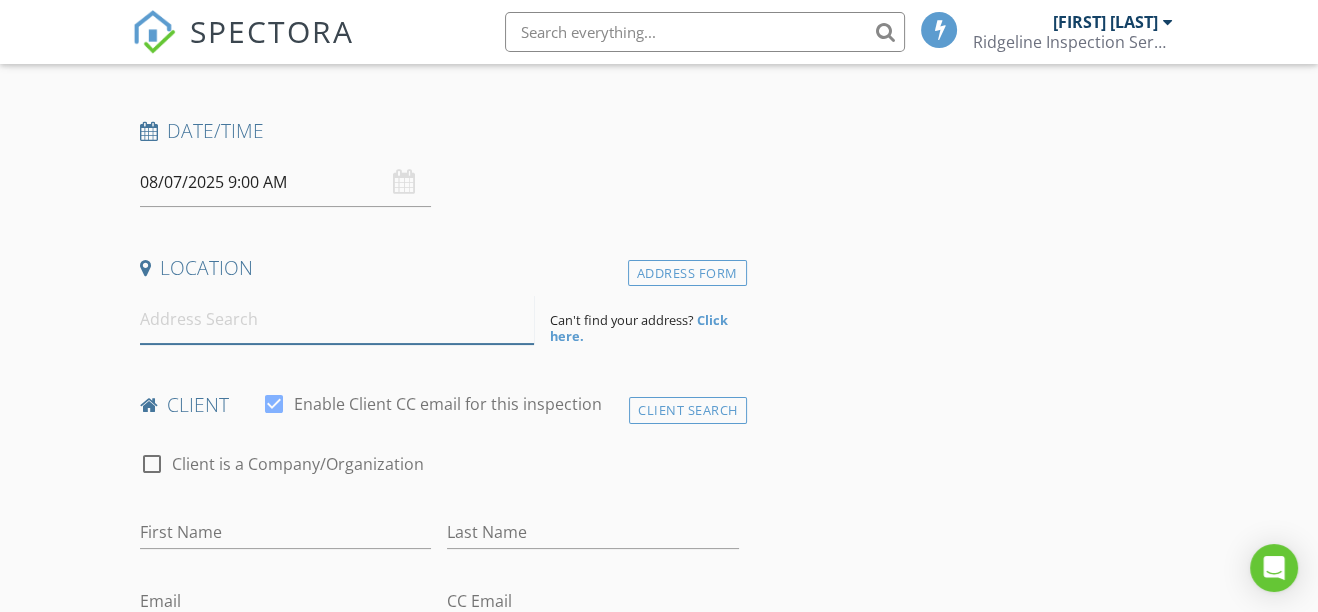 click at bounding box center (337, 319) 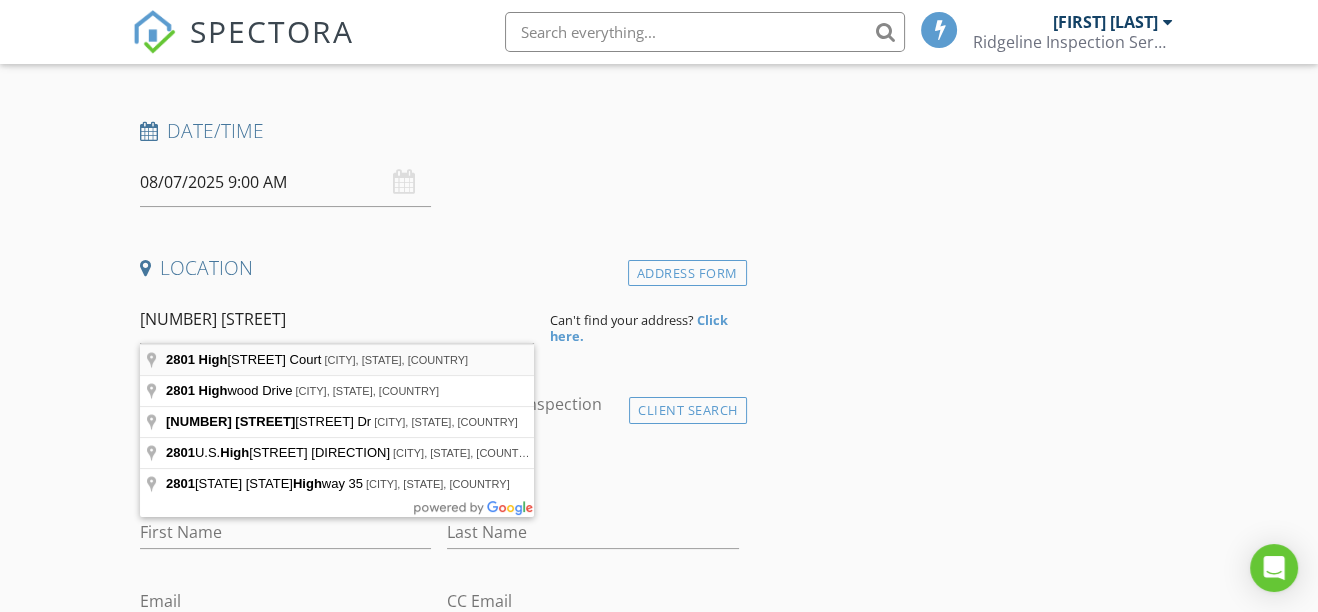 type on "2801 Highcliff Court, Missoula, MT, USA" 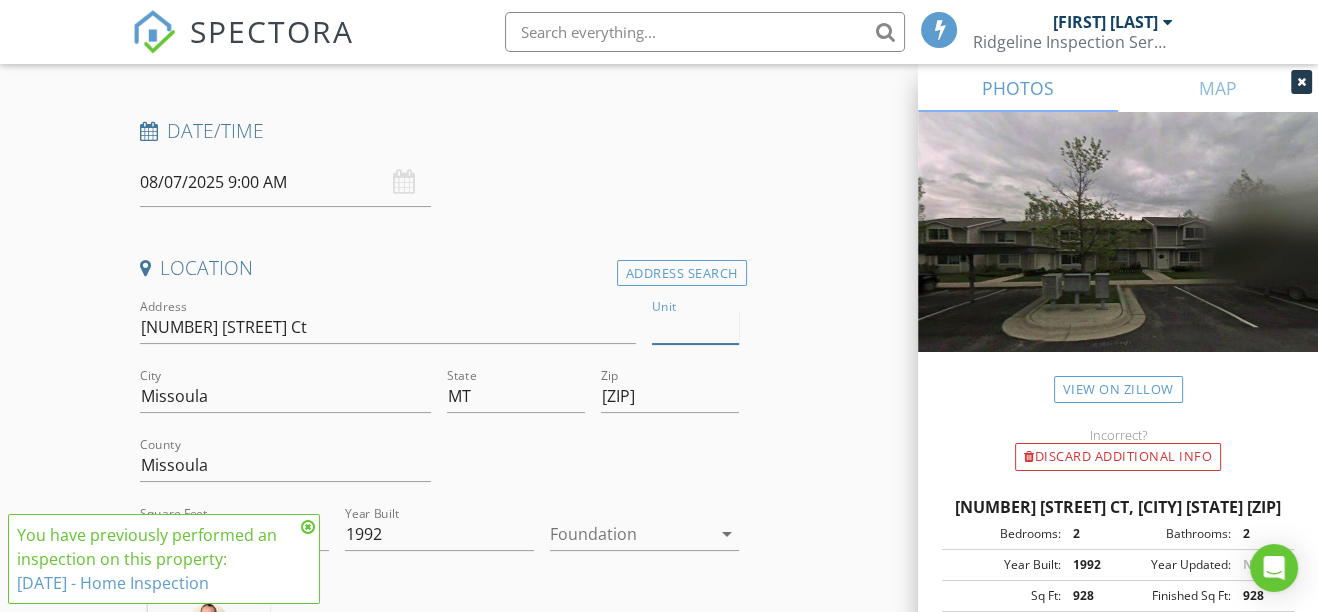 click on "Unit" at bounding box center (695, 327) 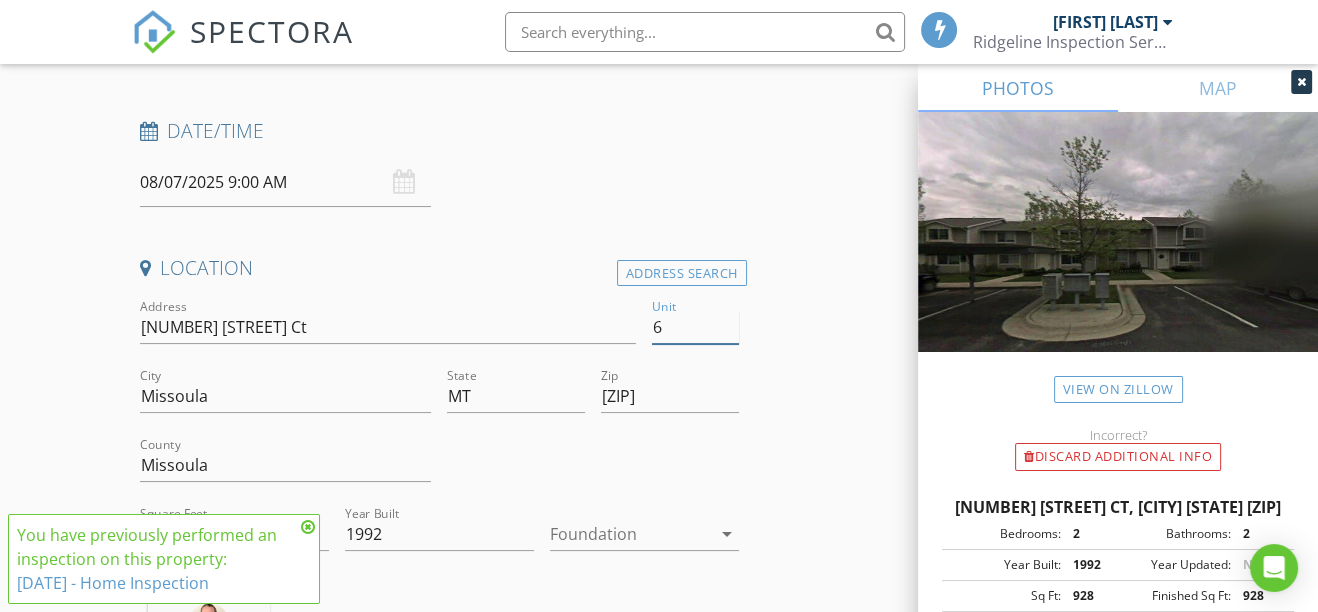 type 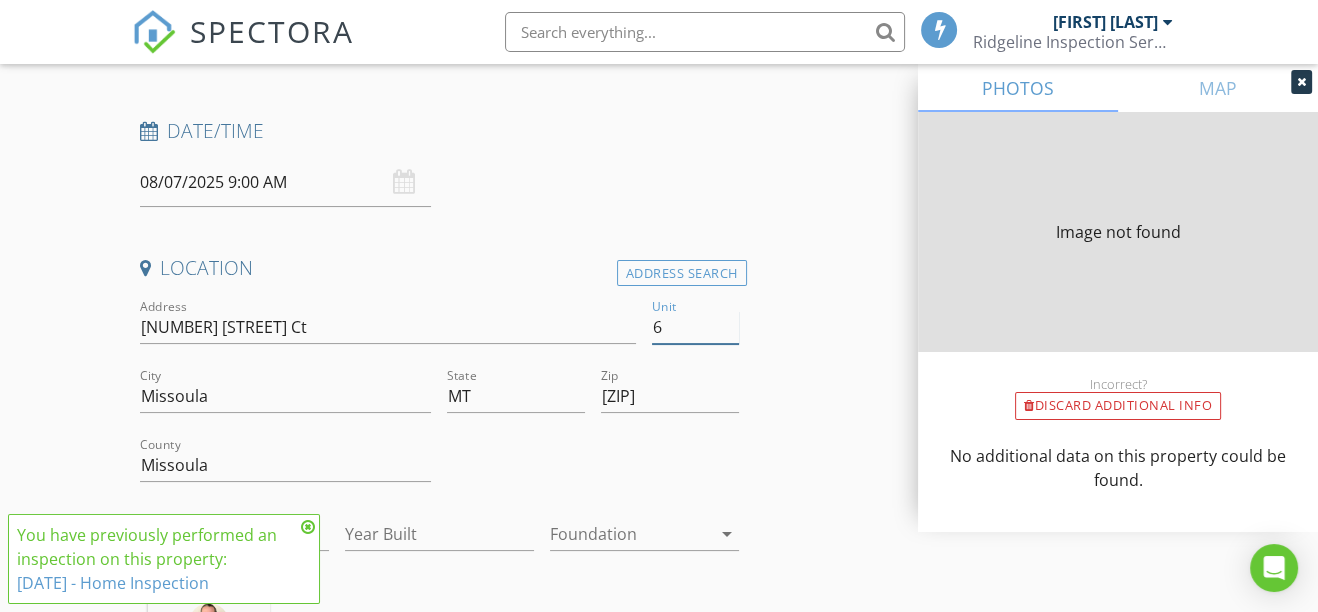 type on "928" 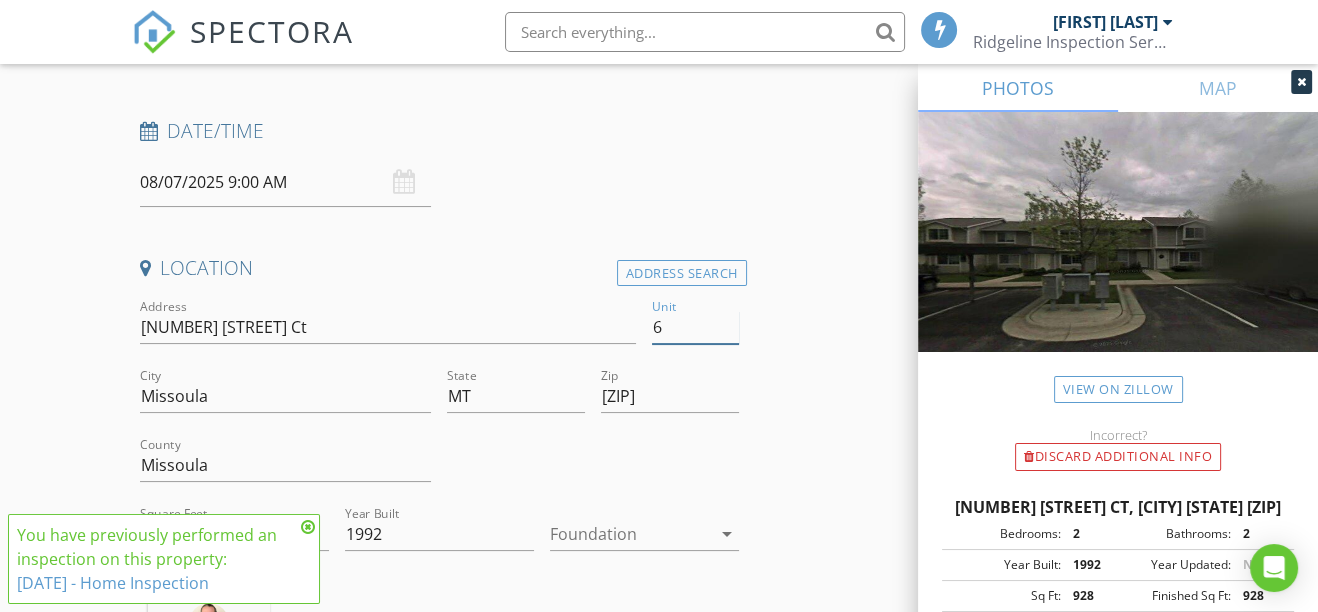 type on "6" 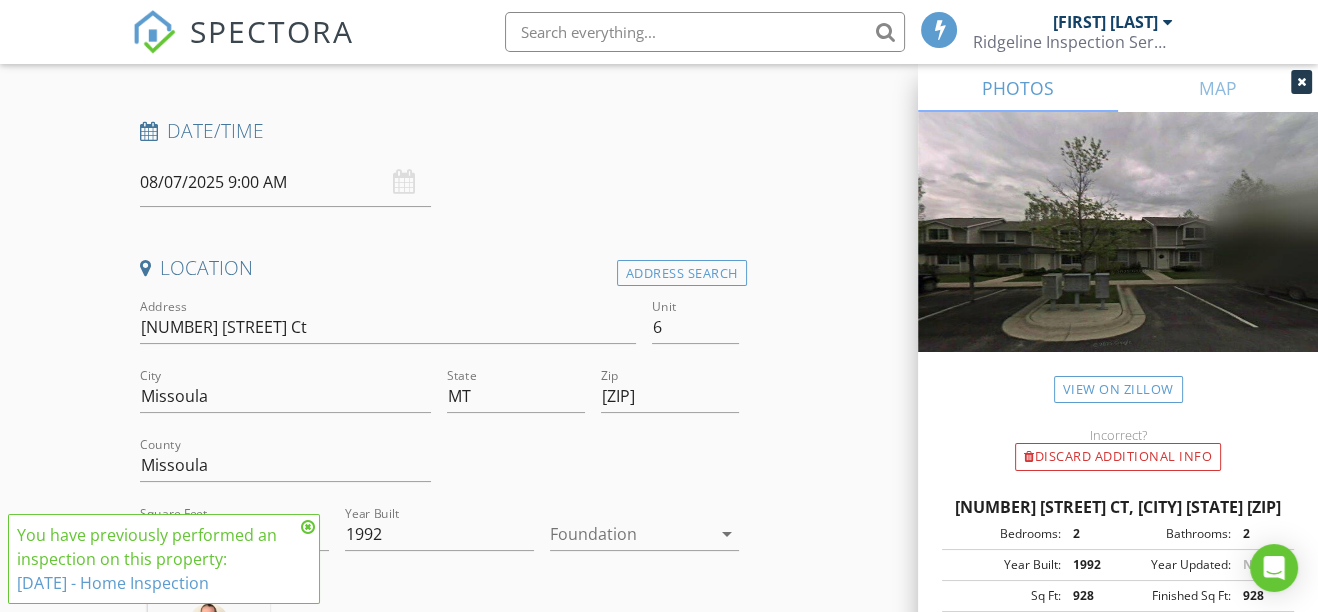 click on "5/28/2025 - Home Inspection" at bounding box center (113, 583) 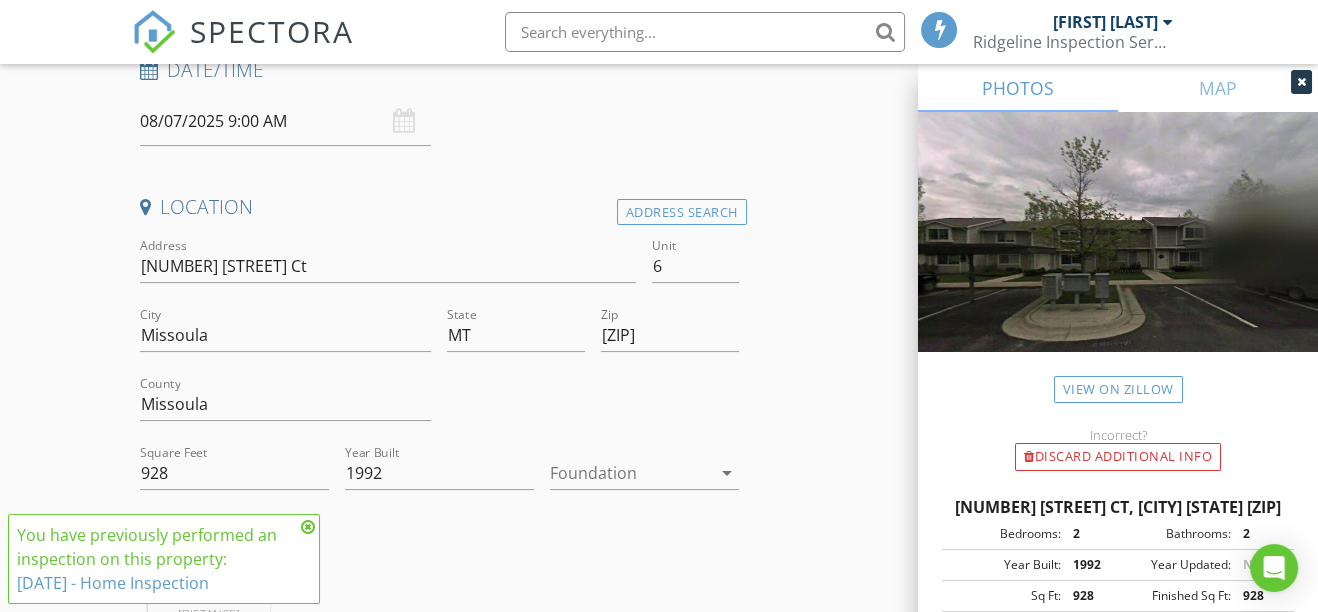 scroll, scrollTop: 363, scrollLeft: 0, axis: vertical 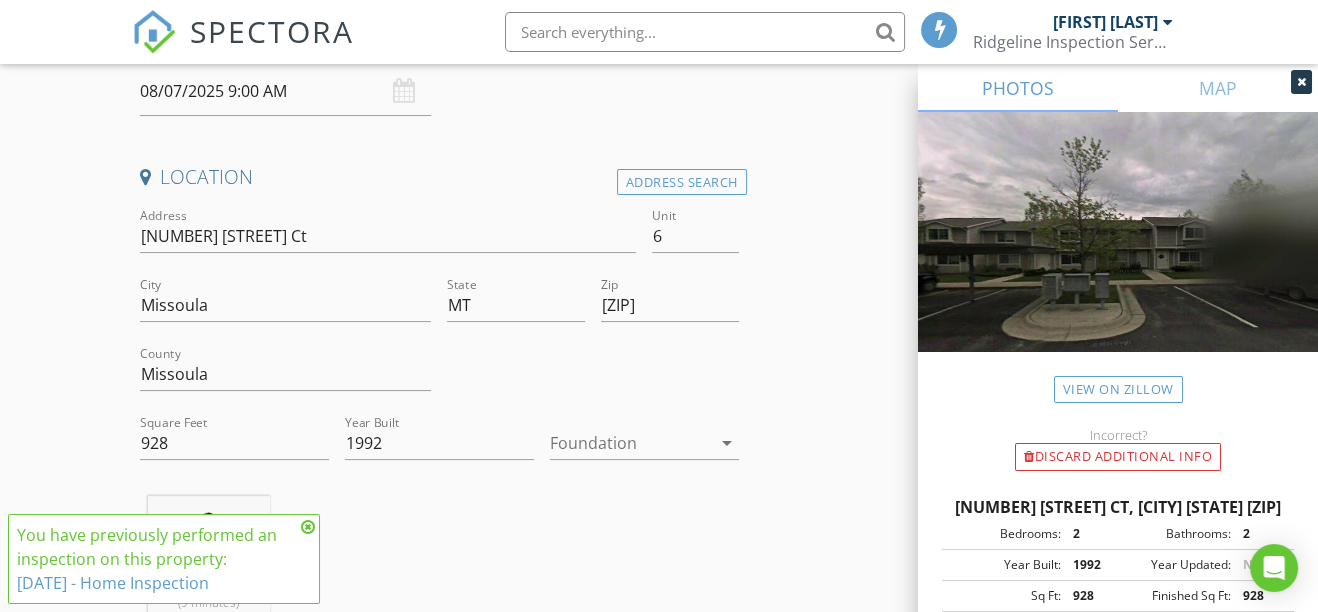 click at bounding box center (308, 527) 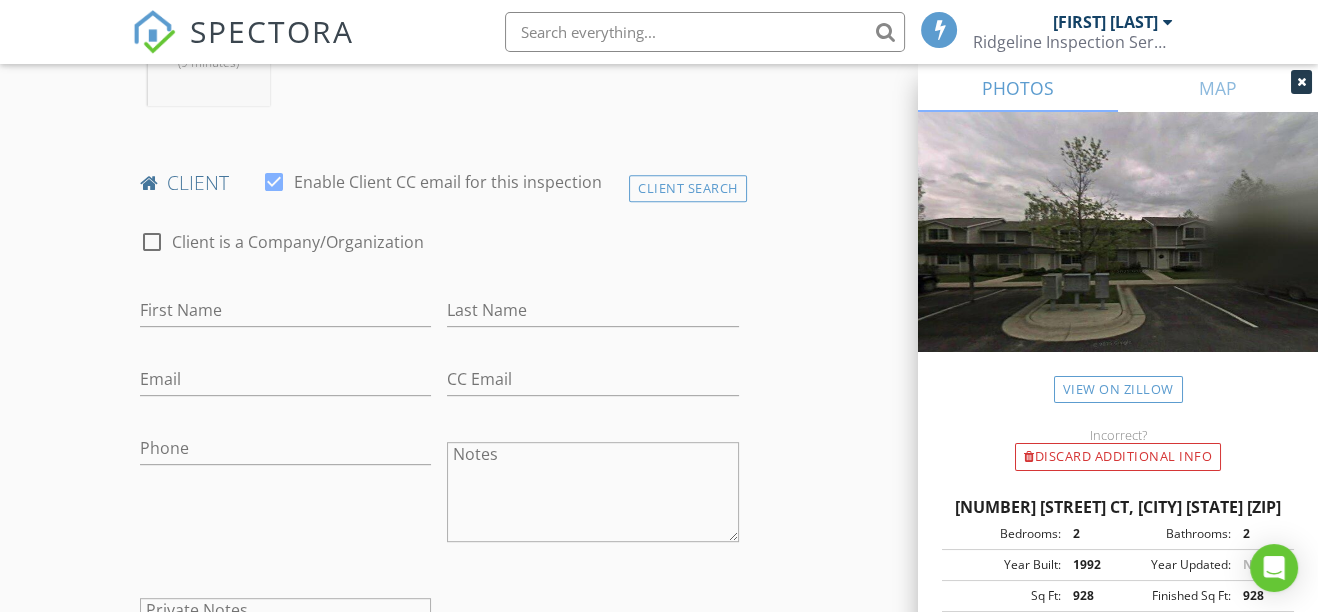 scroll, scrollTop: 909, scrollLeft: 0, axis: vertical 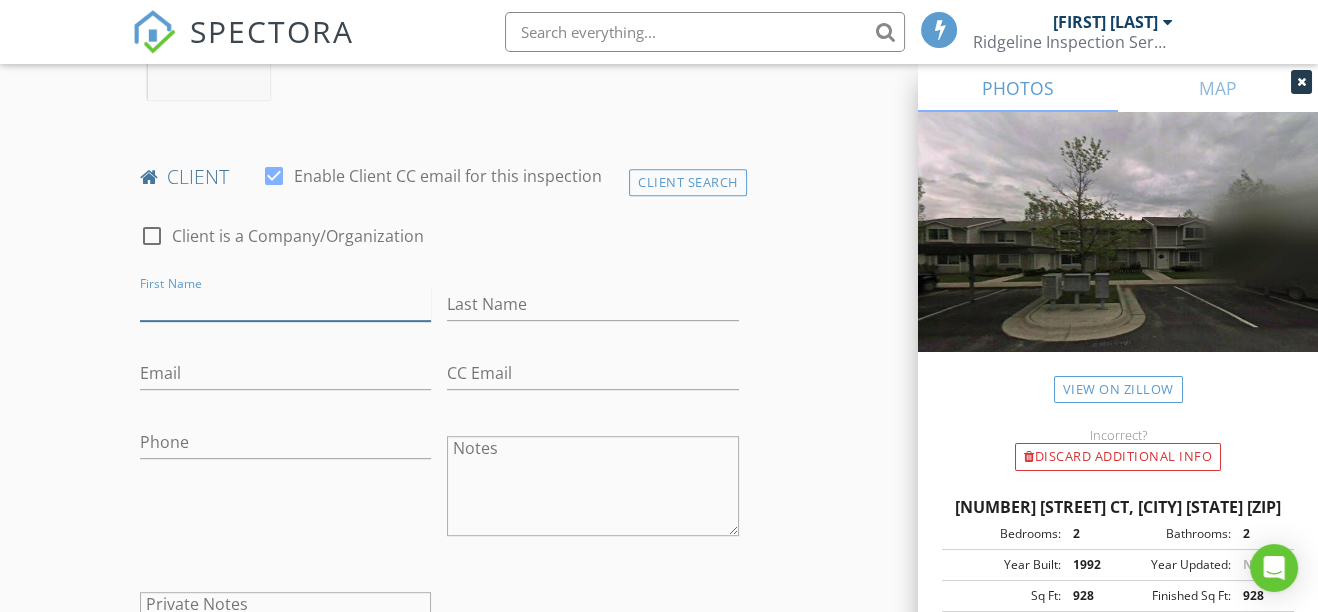click on "First Name" at bounding box center [286, 304] 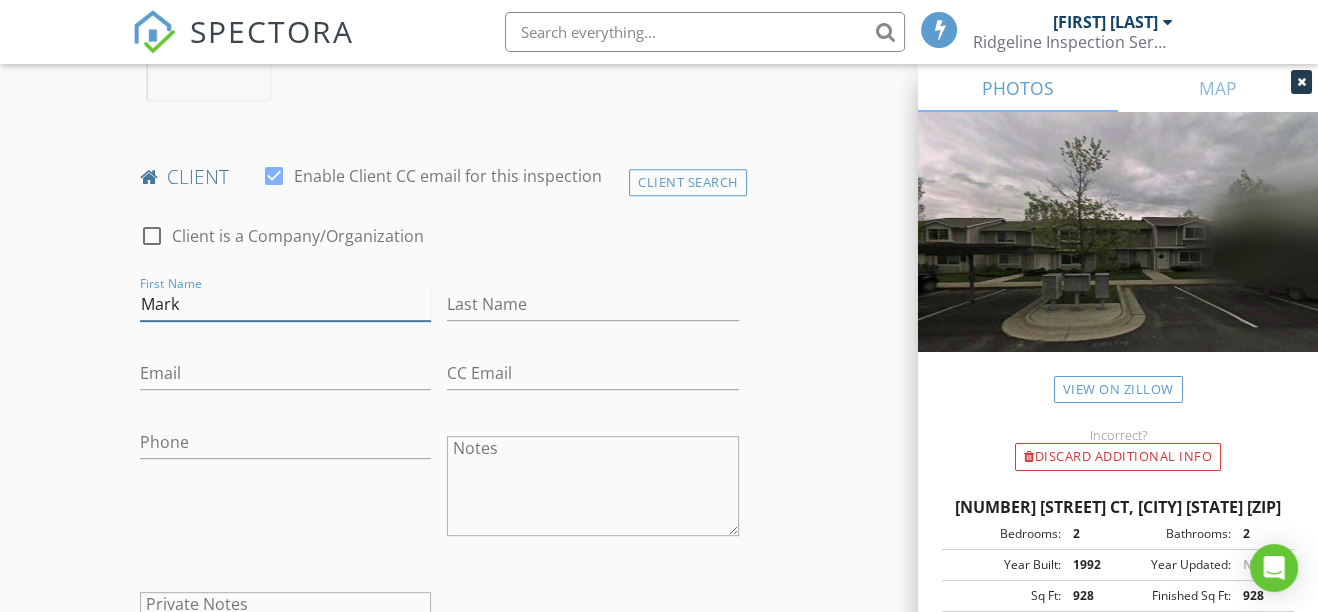 type on "Mark" 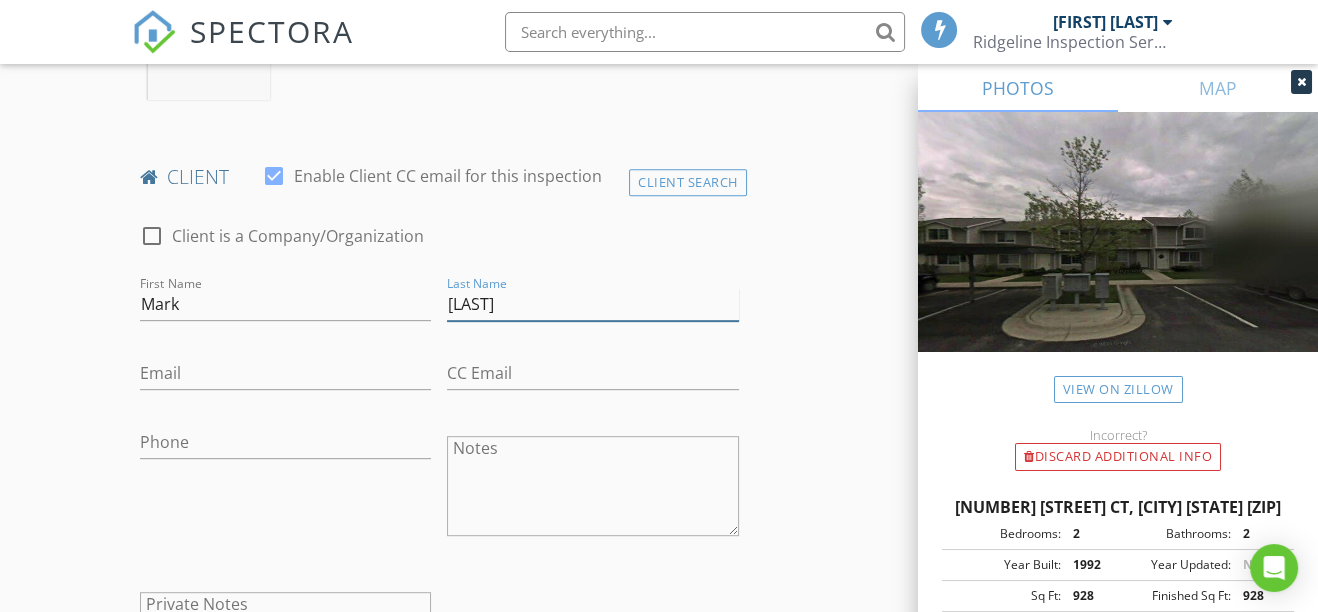 type on "Nicklay" 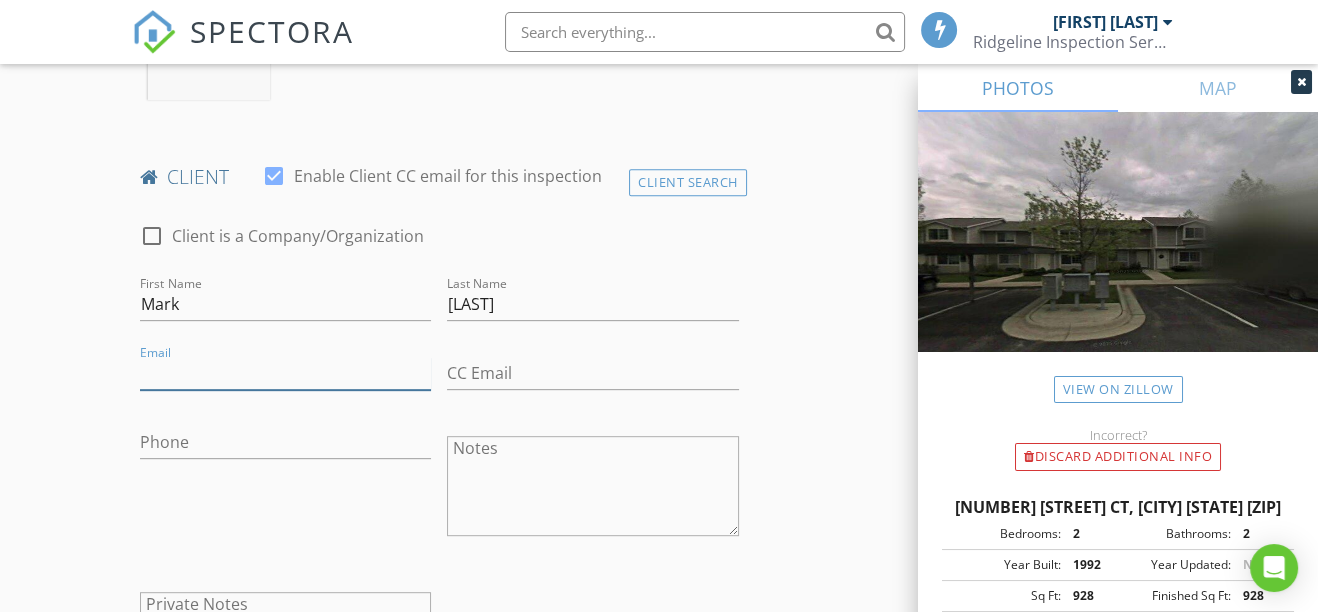 click on "Email" at bounding box center (286, 373) 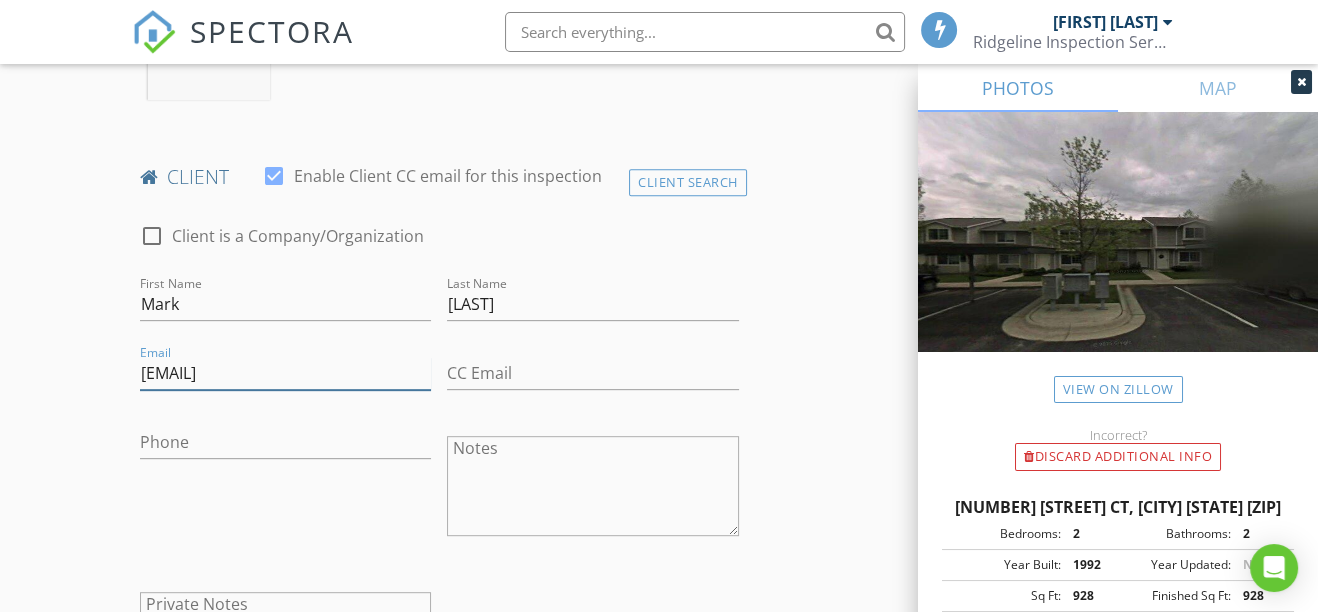type on "markynono@icloud.com" 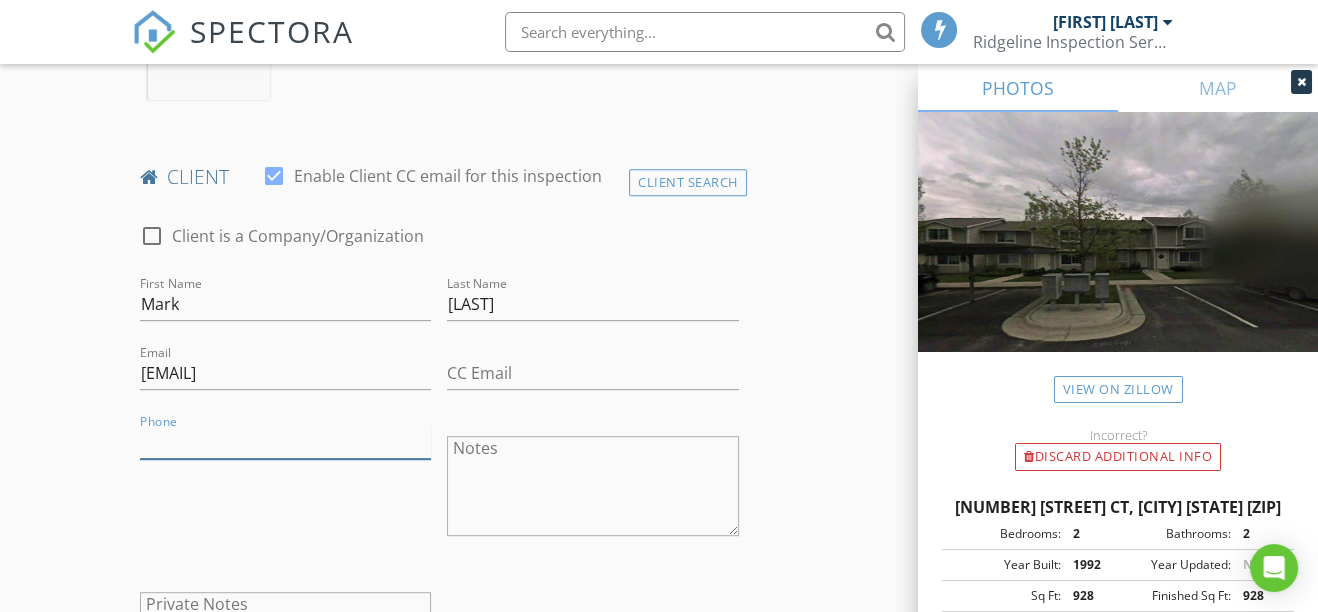 click on "Phone" at bounding box center [286, 442] 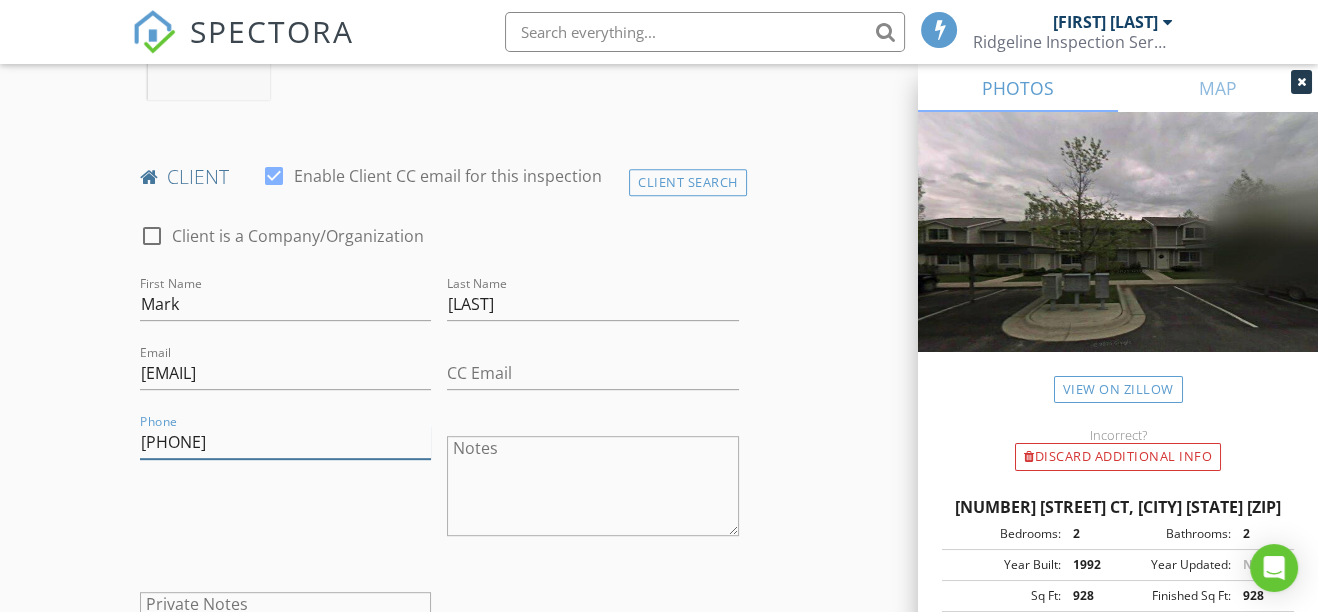 type on "970-698-5368" 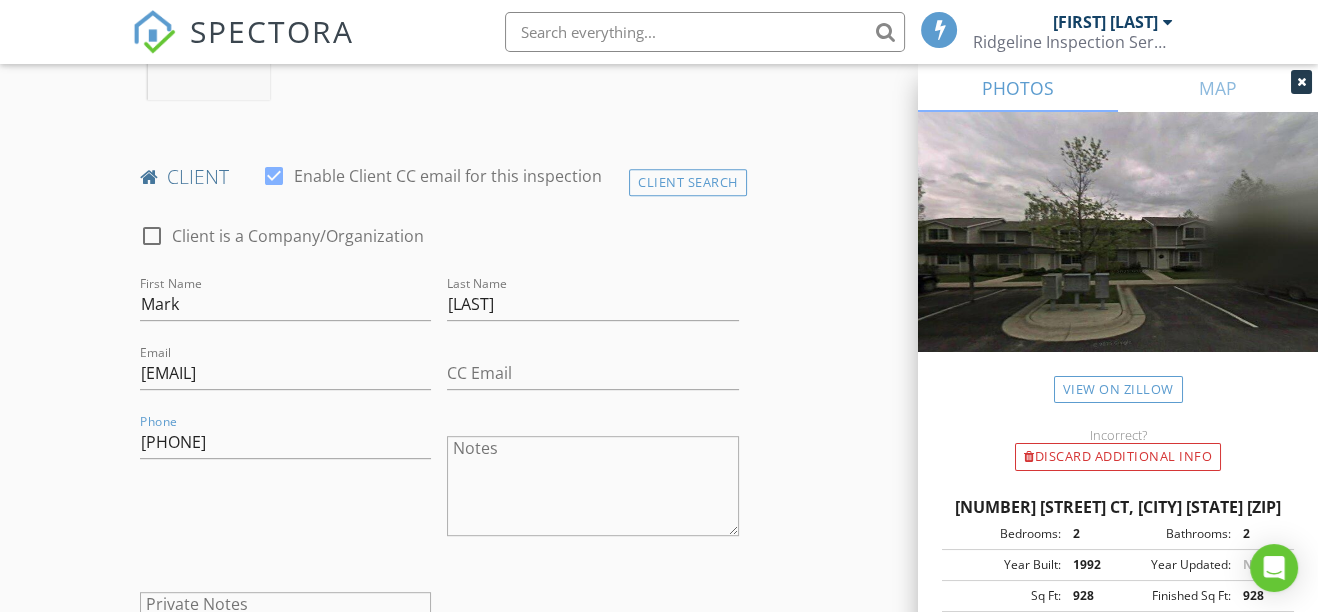 click on "New Inspection
Click here to use the New Order Form
INSPECTOR(S)
check_box   Jeff Watkins   PRIMARY   Jeff Watkins arrow_drop_down   check_box_outline_blank Jeff Watkins specifically requested
Date/Time
08/07/2025 9:00 AM
Location
Address Search       Address 2801 Highcliff Ct   Unit 6   City Missoula   State MT   Zip 59808   County Missoula     Square Feet 928   Year Built 1992   Foundation arrow_drop_down     Jeff Watkins     5.4 miles     (9 minutes)
client
check_box Enable Client CC email for this inspection   Client Search     check_box_outline_blank Client is a Company/Organization     First Name Mark   Last Name Nicklay   Email markynono@icloud.com   CC Email   Phone 970-698-5368           Notes   Private Notes
ADD ADDITIONAL client
SERVICES" at bounding box center [659, 929] 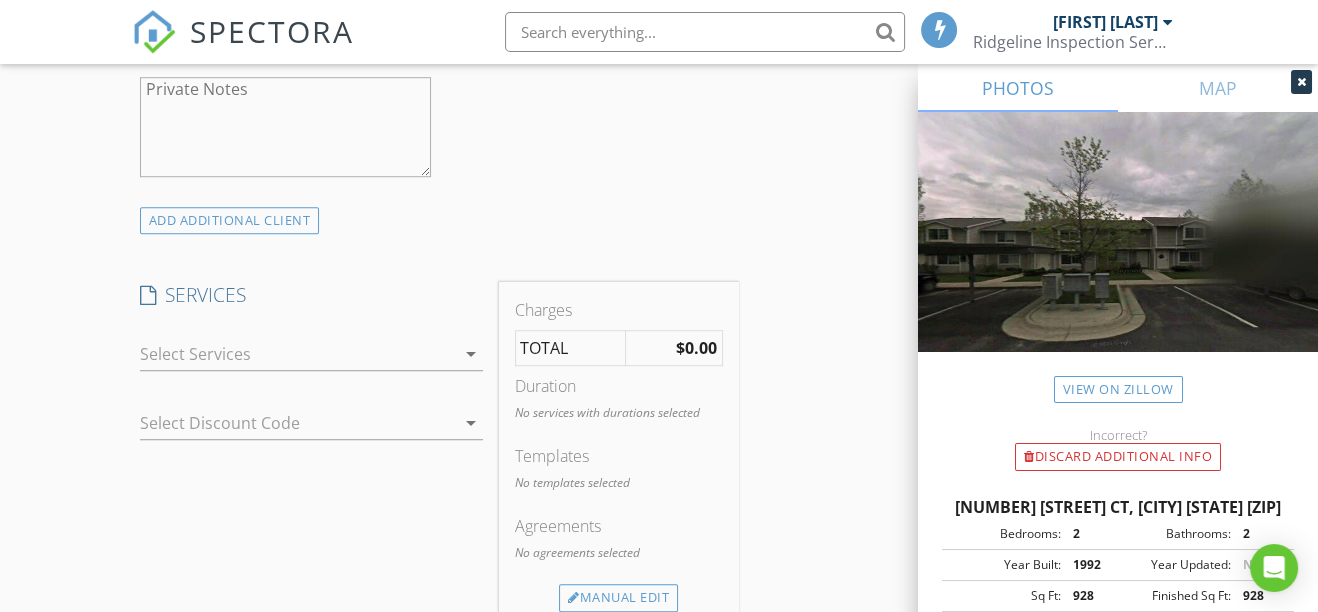 scroll, scrollTop: 1454, scrollLeft: 0, axis: vertical 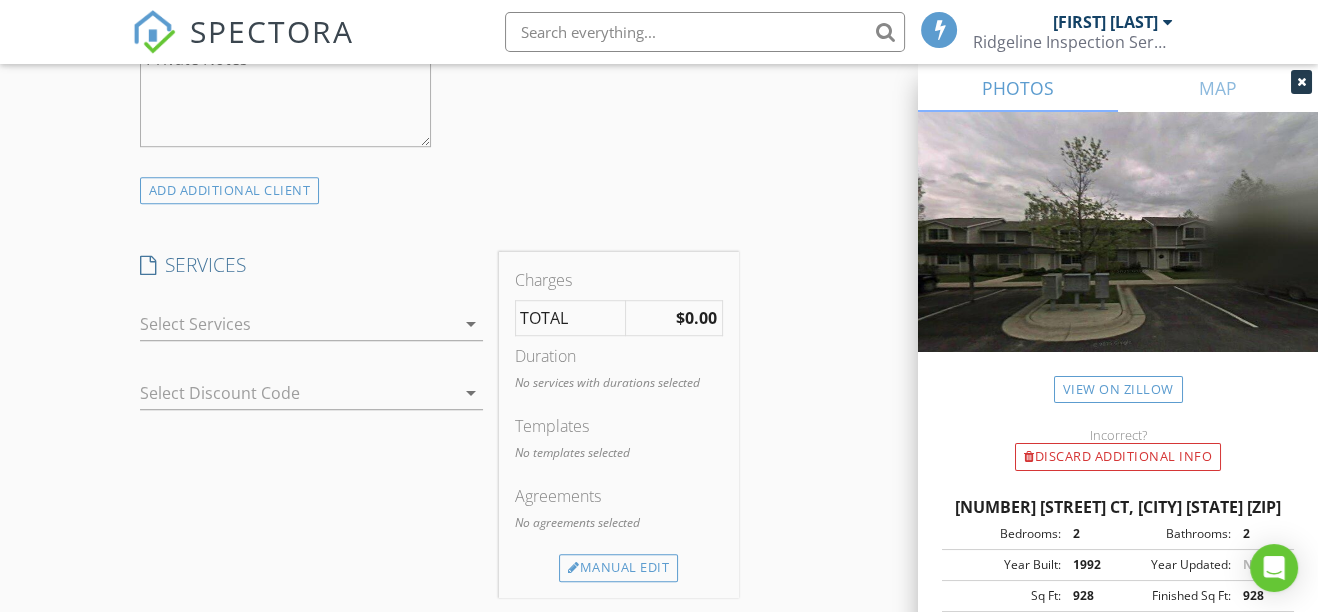click at bounding box center [297, 324] 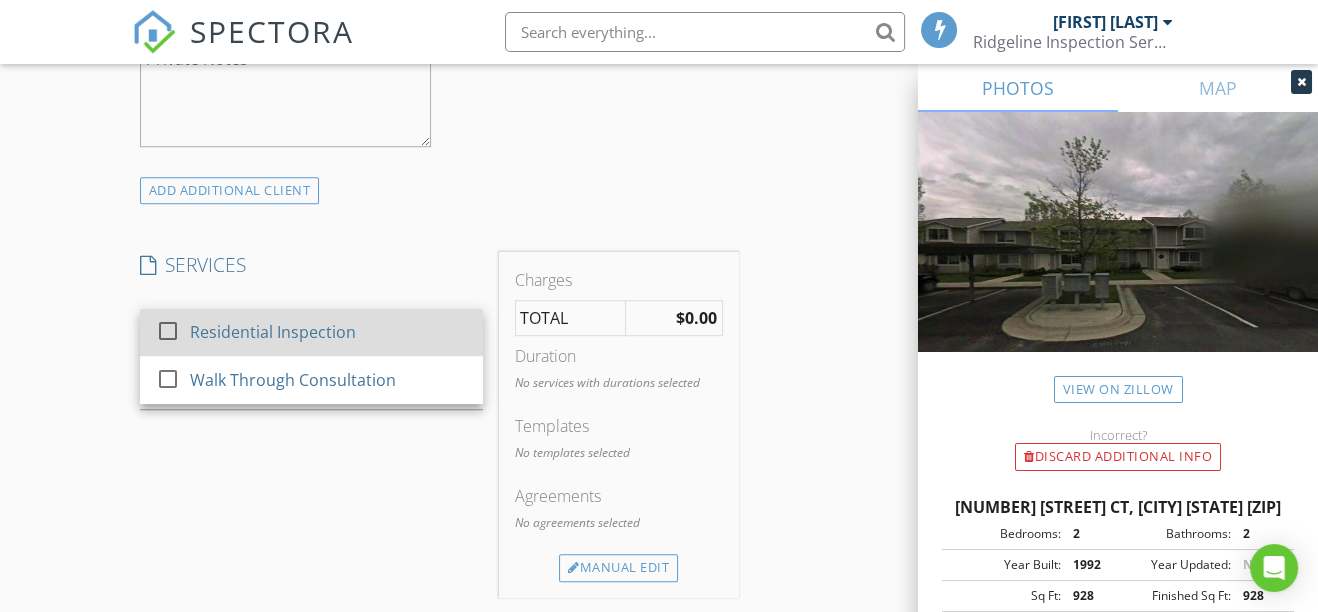 click at bounding box center (168, 331) 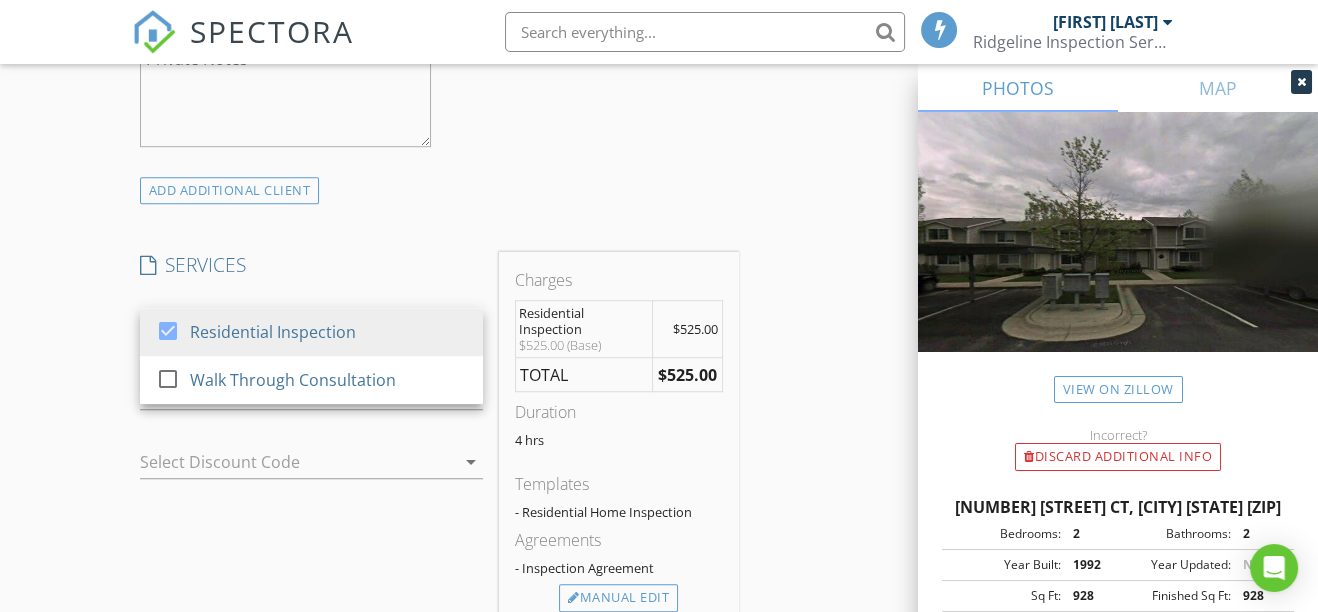 click on "New Inspection
Click here to use the New Order Form
INSPECTOR(S)
check_box   Jeff Watkins   PRIMARY   Jeff Watkins arrow_drop_down   check_box_outline_blank Jeff Watkins specifically requested
Date/Time
08/07/2025 9:00 AM
Location
Address Search       Address 2801 Highcliff Ct   Unit 6   City Missoula   State MT   Zip 59808   County Missoula     Square Feet 928   Year Built 1992   Foundation arrow_drop_down     Jeff Watkins     5.4 miles     (9 minutes)
client
check_box Enable Client CC email for this inspection   Client Search     check_box_outline_blank Client is a Company/Organization     First Name Mark   Last Name Nicklay   Email markynono@icloud.com   CC Email   Phone 970-698-5368           Notes   Private Notes
ADD ADDITIONAL client
SERVICES
check_box" at bounding box center (659, 399) 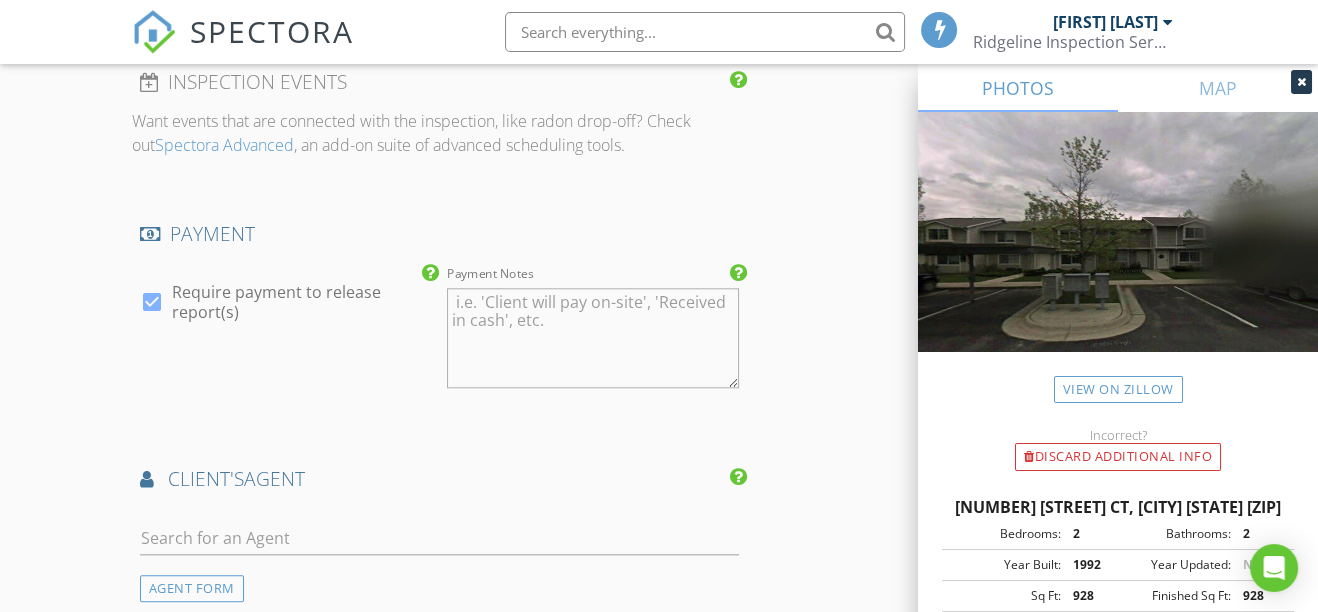 scroll, scrollTop: 2090, scrollLeft: 0, axis: vertical 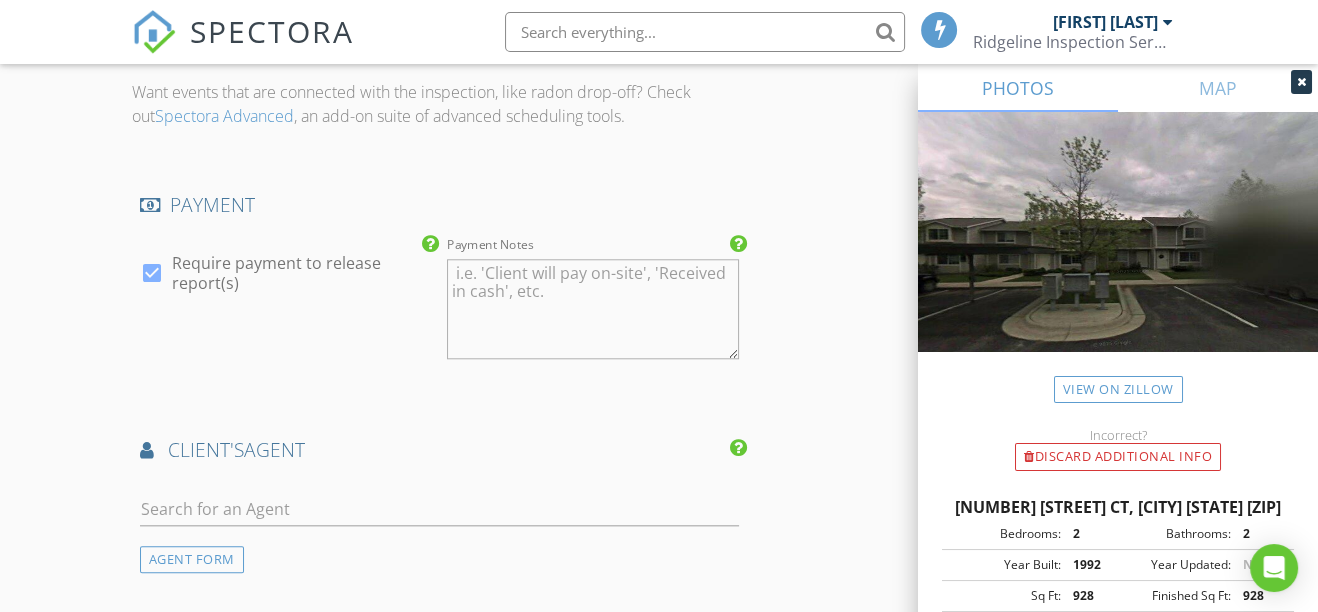 click at bounding box center (152, 273) 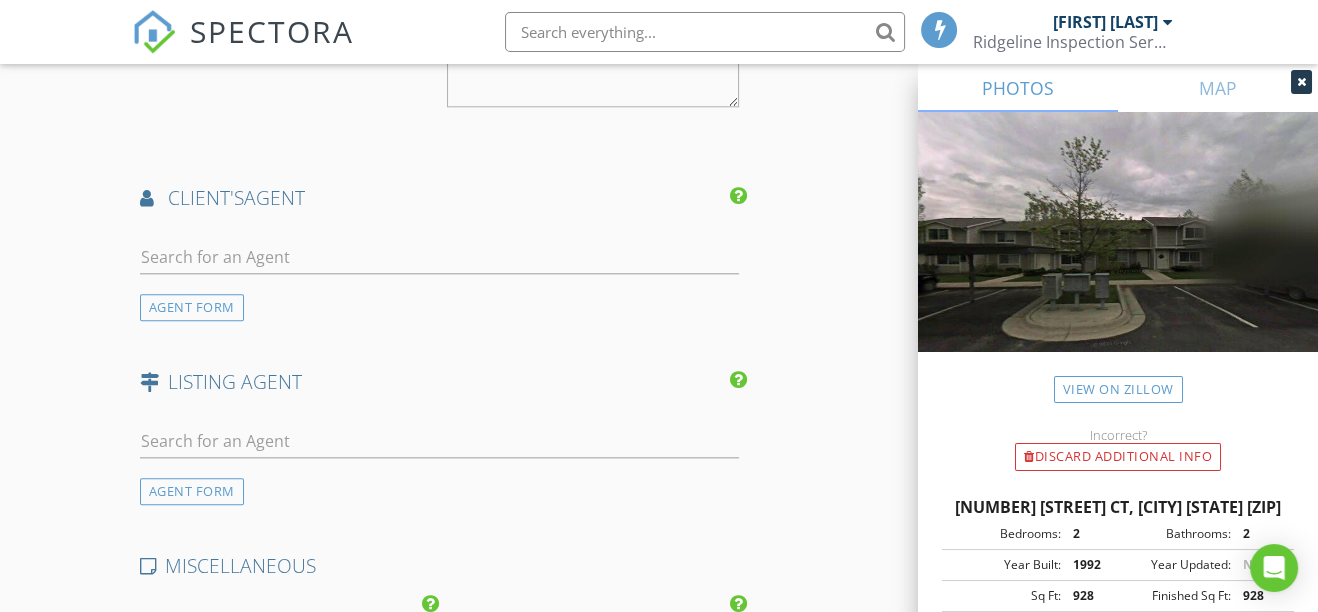 scroll, scrollTop: 2363, scrollLeft: 0, axis: vertical 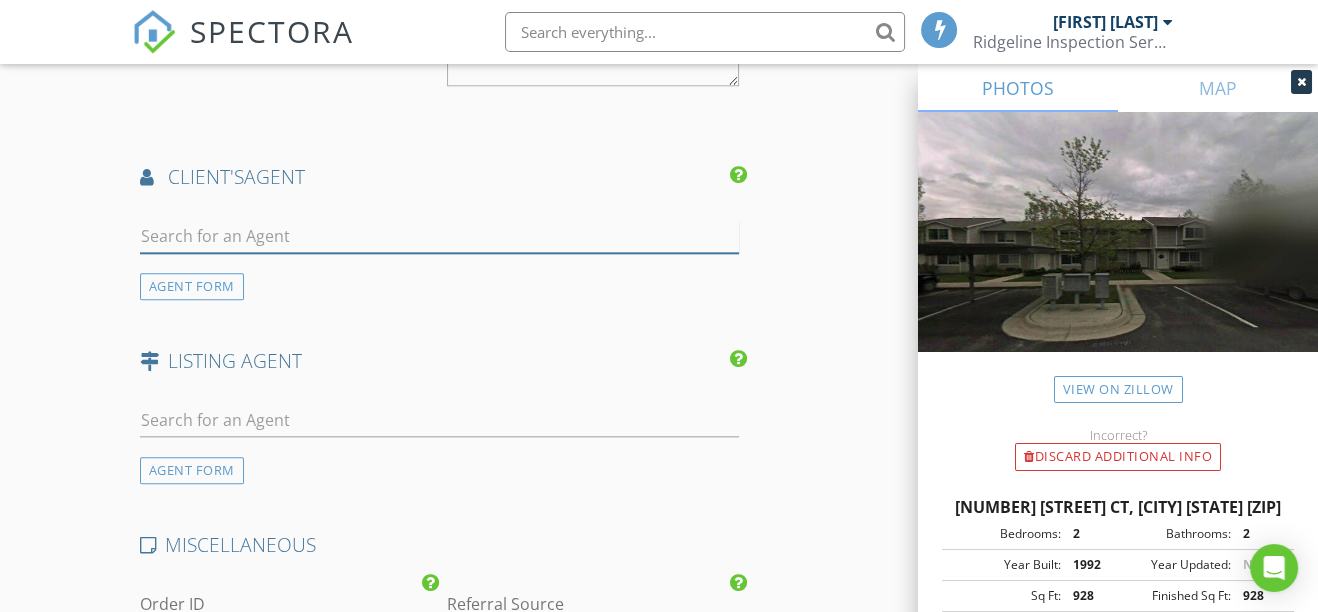 click at bounding box center (439, 236) 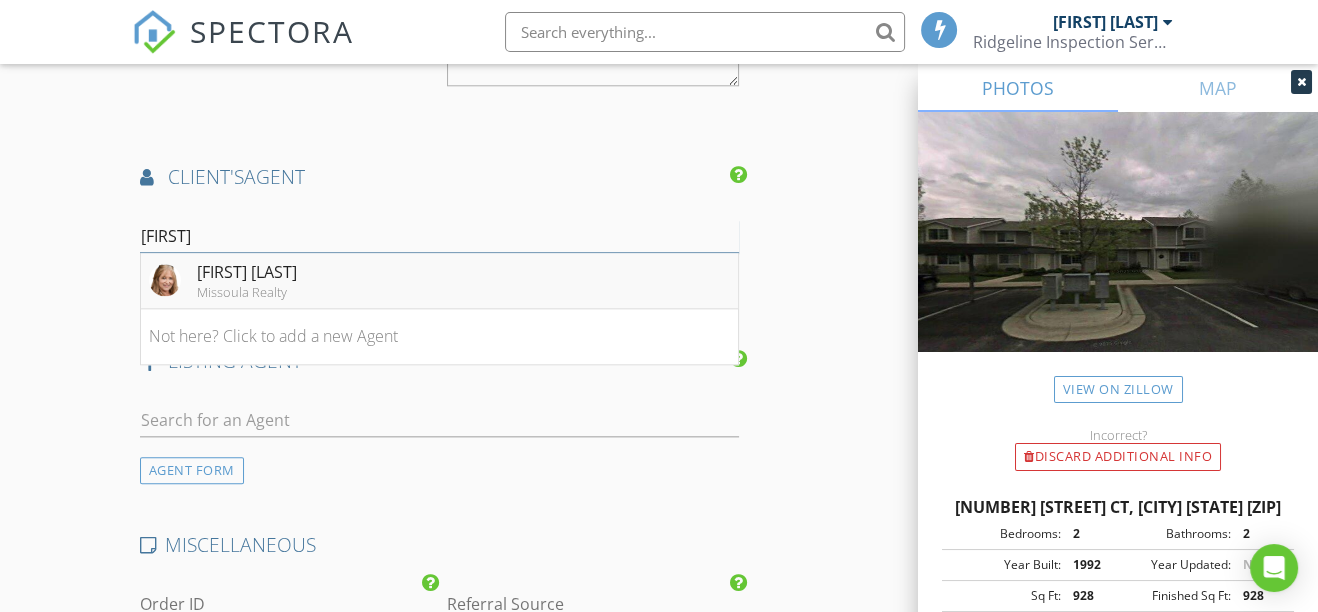 type on "shelly" 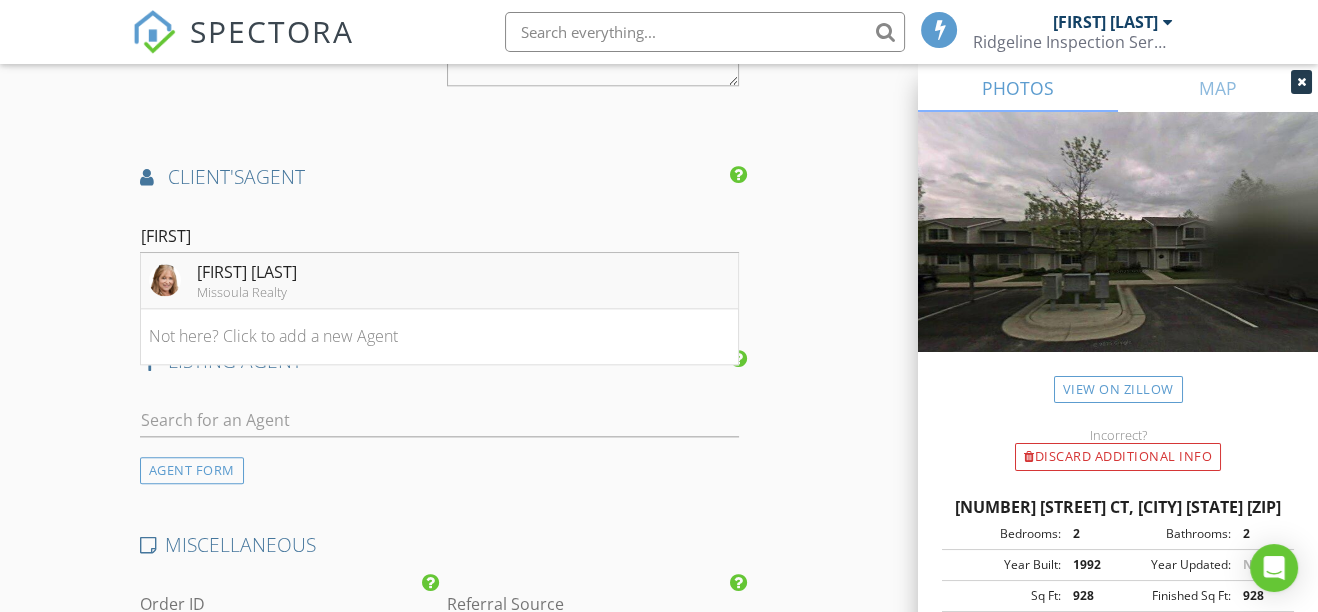 click on "Shelly Evans" at bounding box center [247, 272] 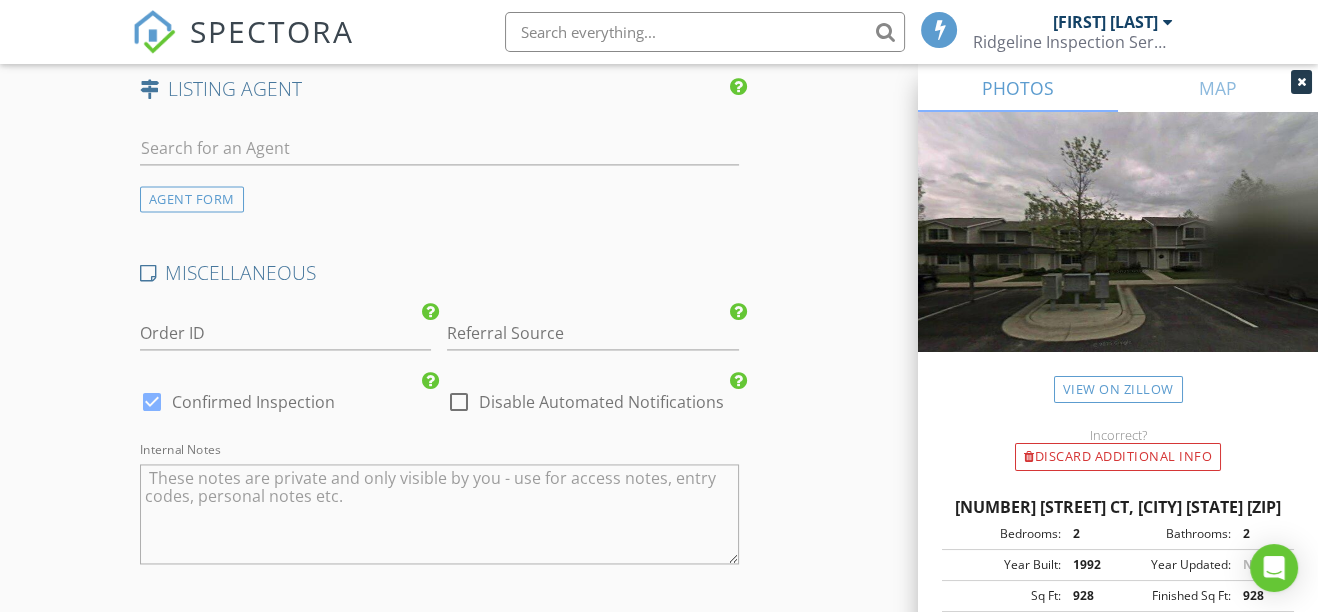 scroll, scrollTop: 3000, scrollLeft: 0, axis: vertical 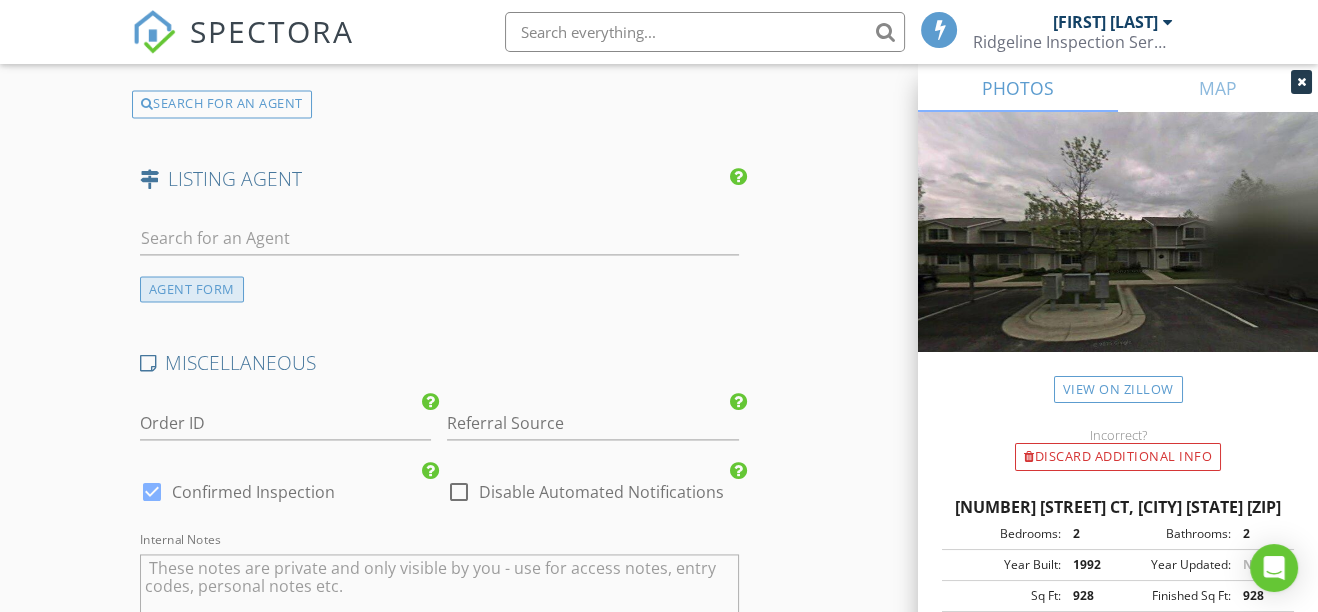 click on "AGENT FORM" at bounding box center (192, 289) 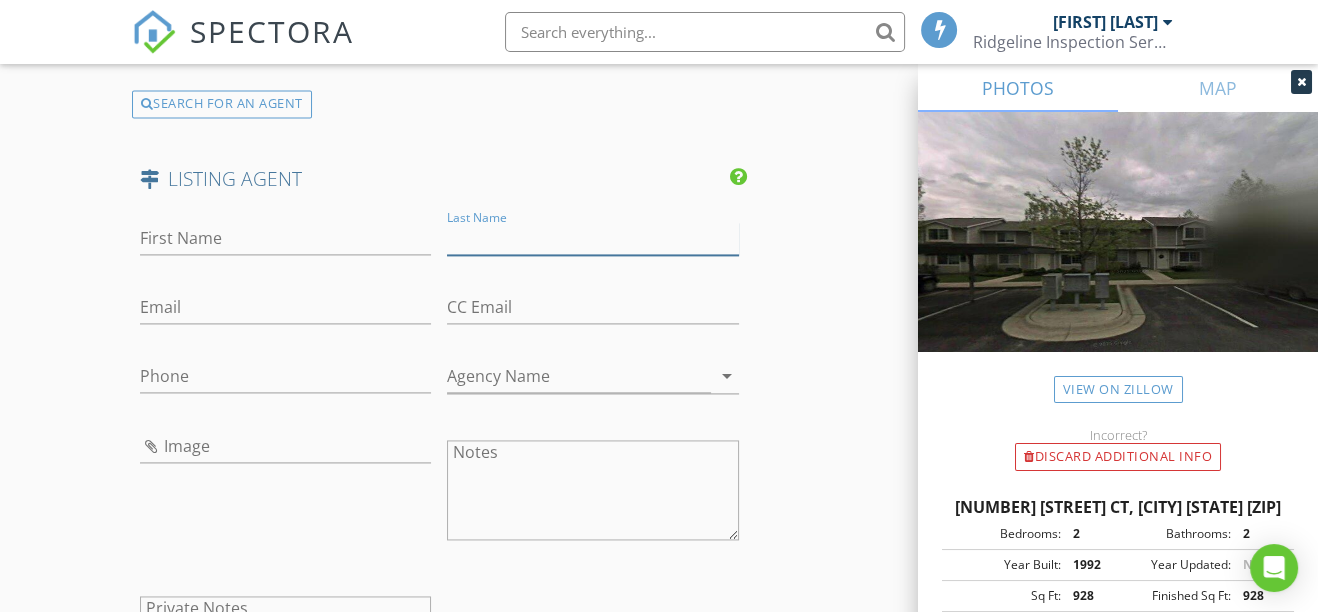 paste on "Armerding" 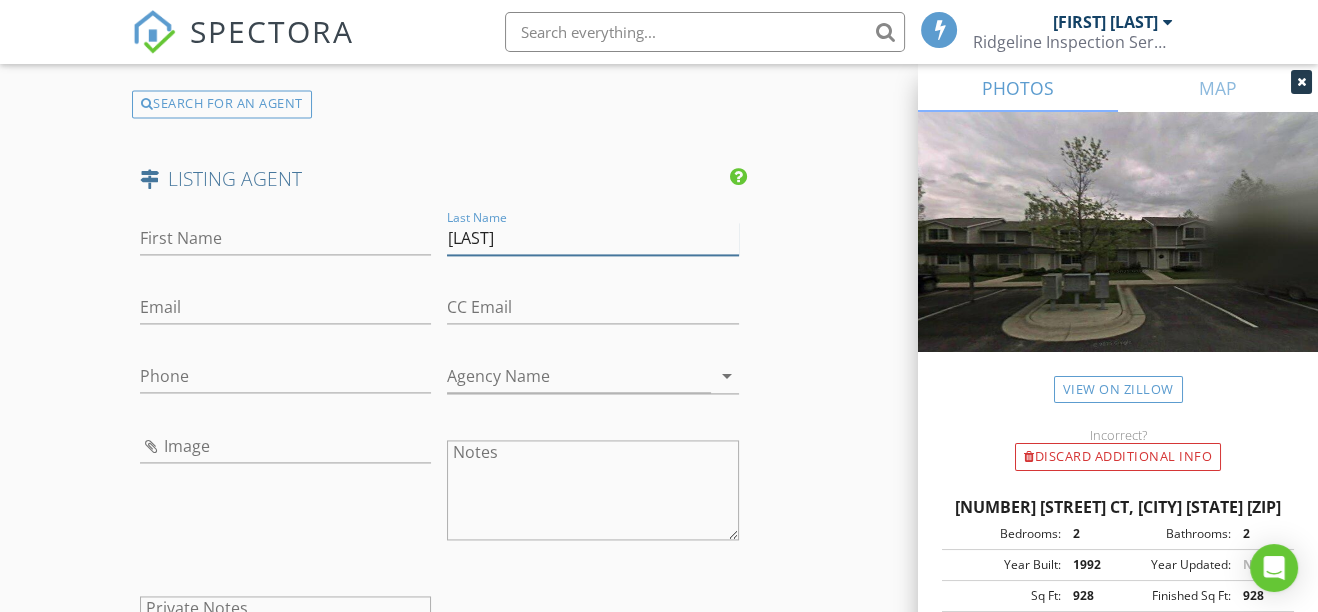 type on "Armerding" 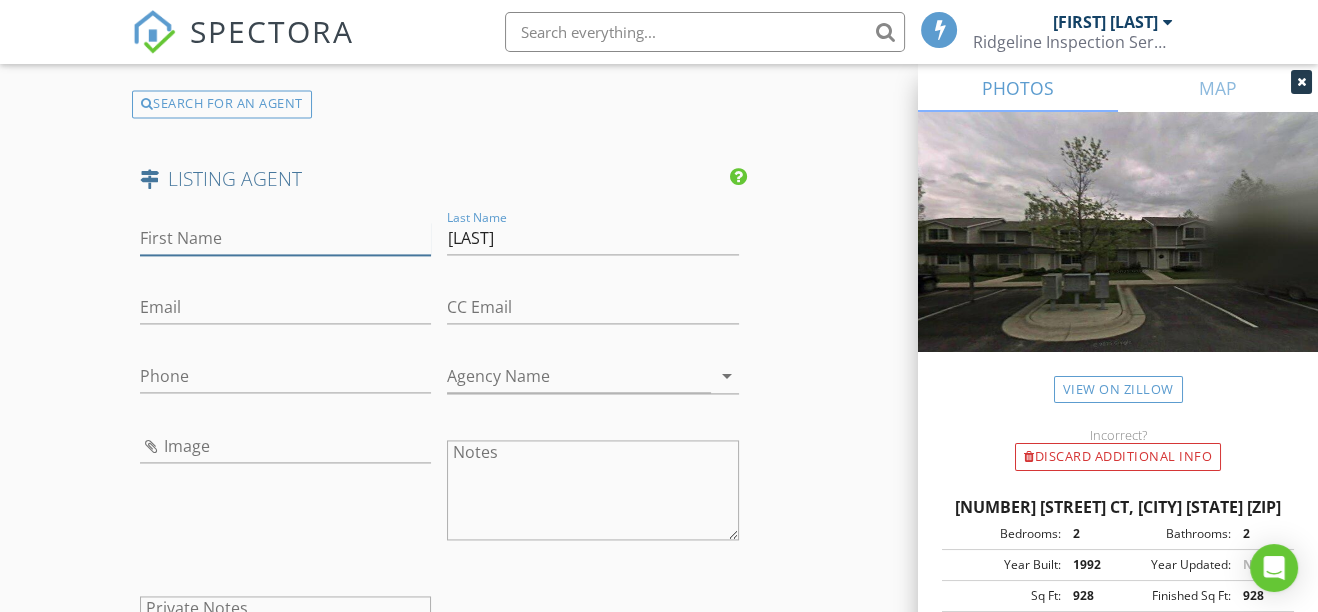 click on "First Name" at bounding box center [286, 238] 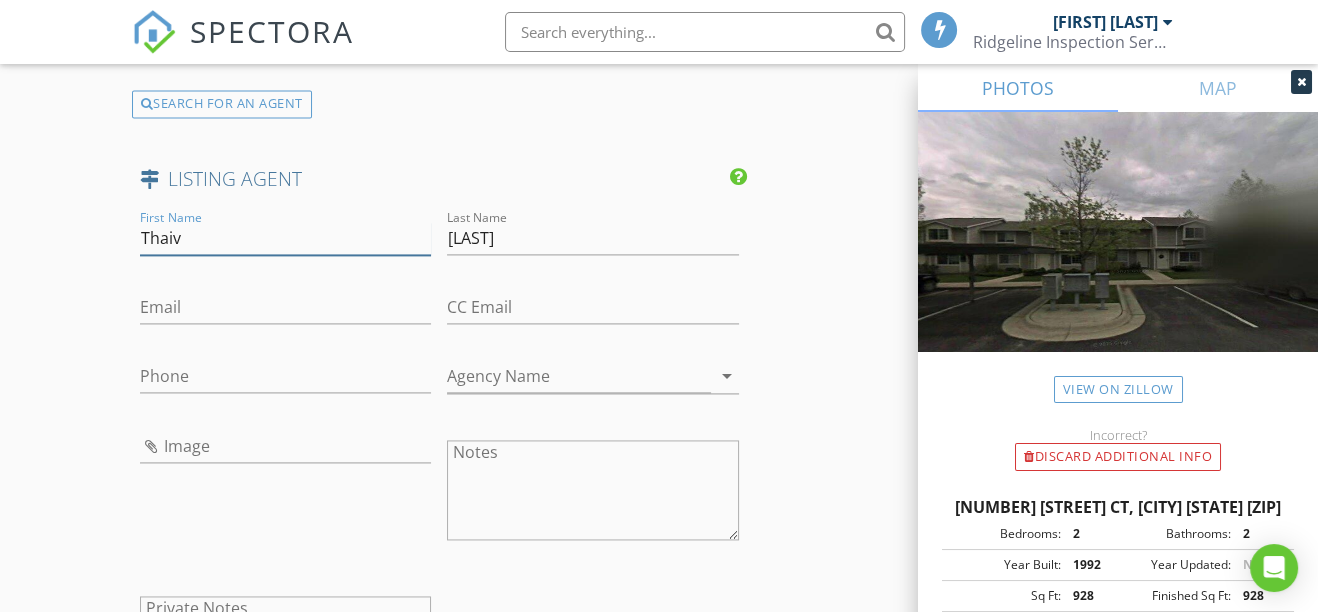 type on "Thaiv" 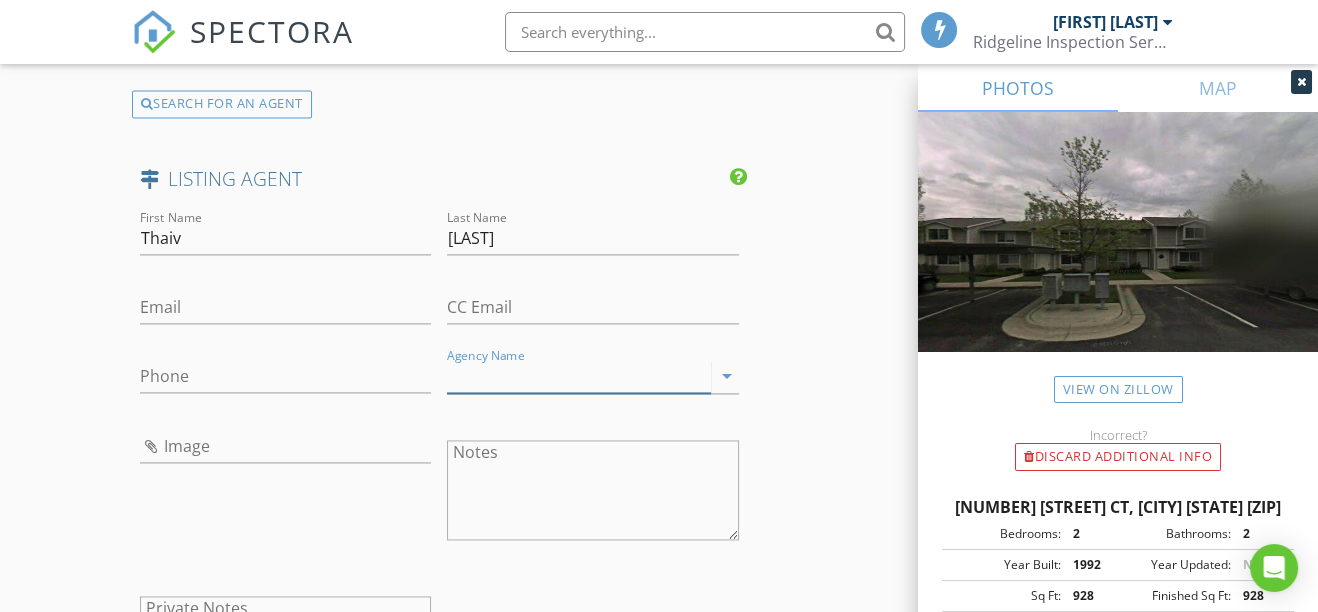 click on "Agency Name" at bounding box center (579, 376) 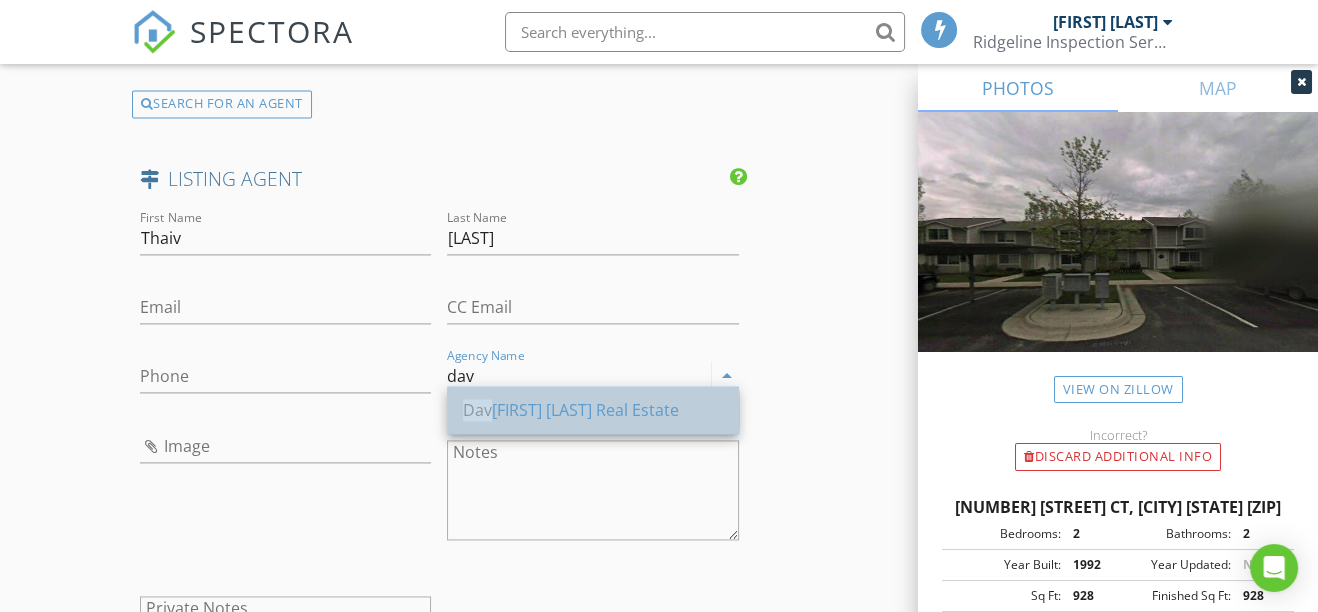 click on "Dav id C Armerding Real Estate" at bounding box center [593, 410] 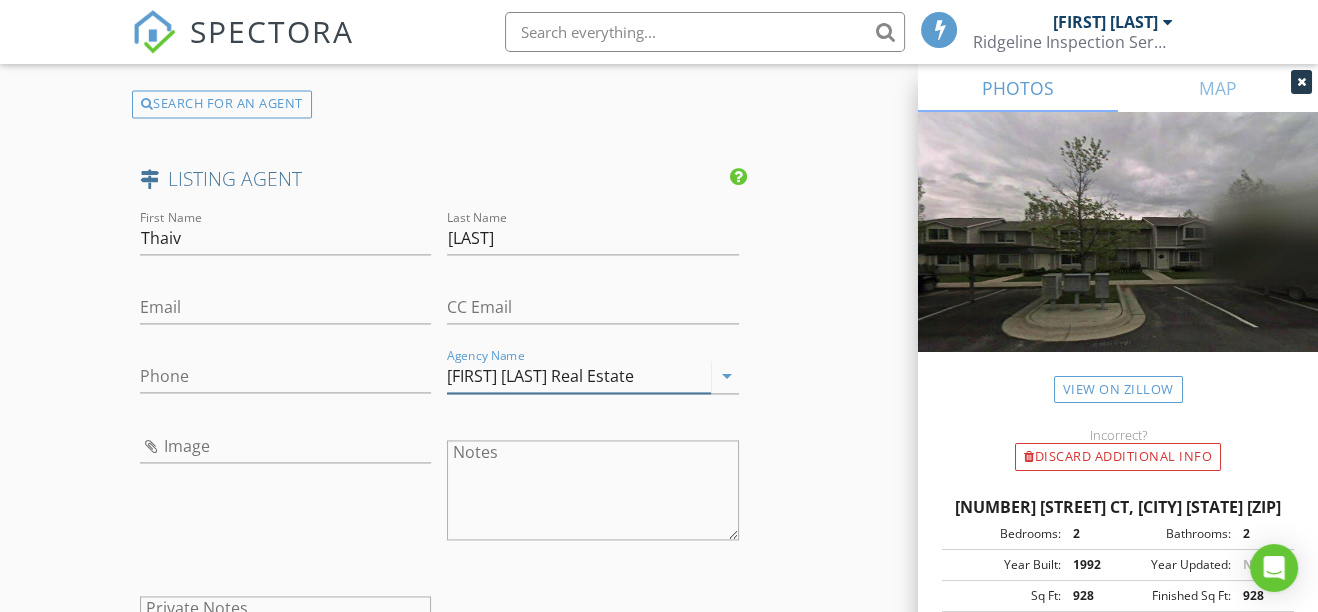 type on "David C Armerding Real Estate" 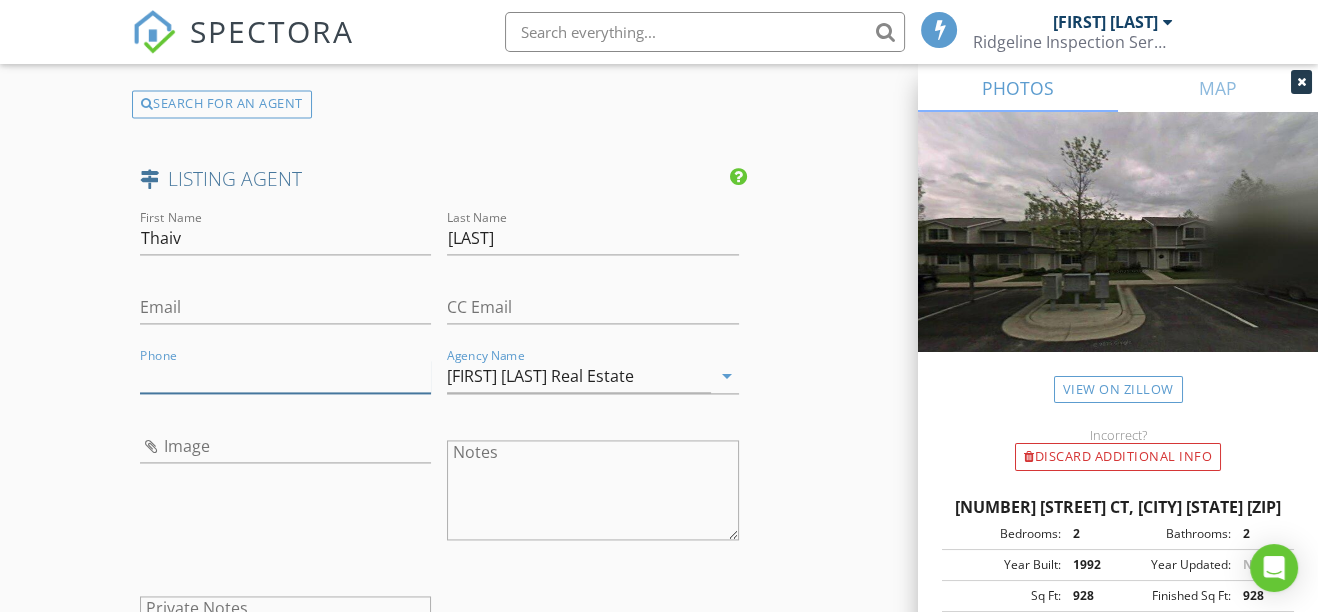 paste on "406-546-9644" 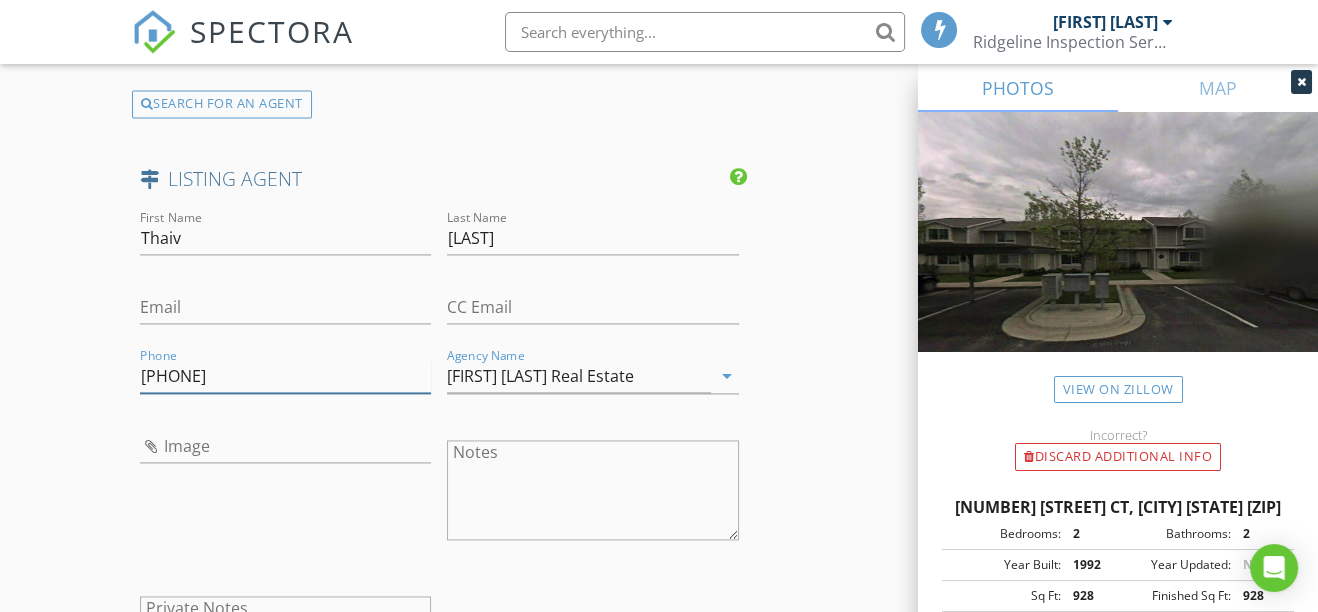 type on "406-546-9644" 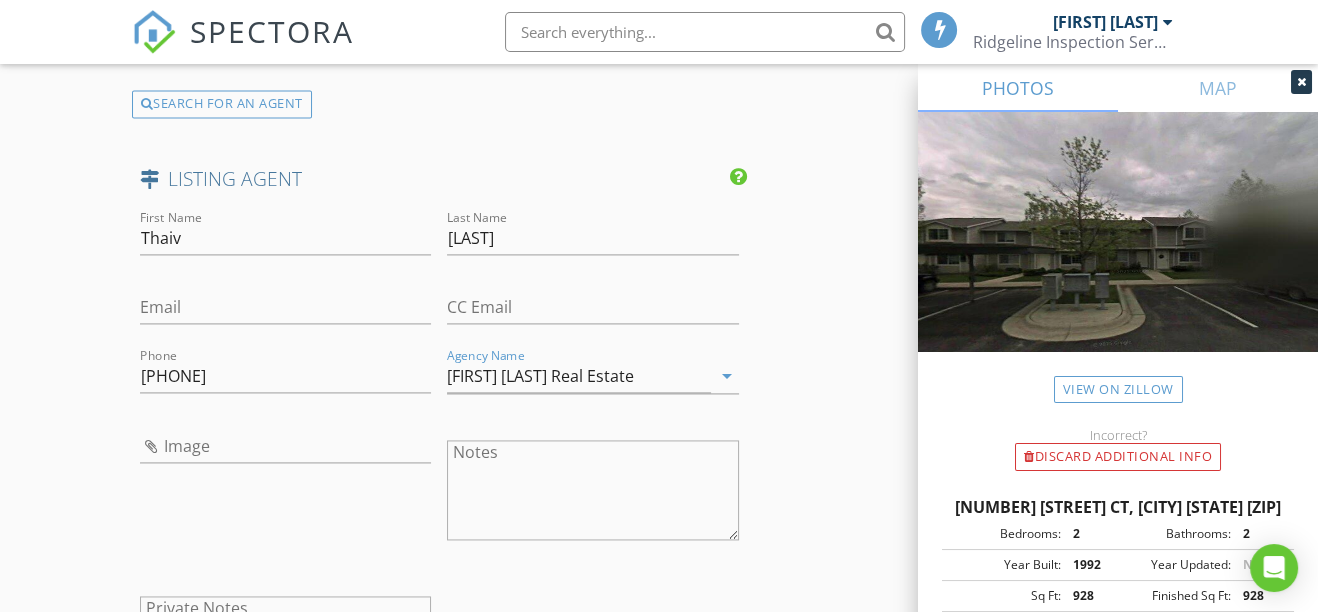 click on "INSPECTOR(S)
check_box   Jeff Watkins   PRIMARY   Jeff Watkins arrow_drop_down   check_box_outline_blank Jeff Watkins specifically requested
Date/Time
08/07/2025 9:00 AM
Location
Address Search       Address 2801 Highcliff Ct   Unit 6   City Missoula   State MT   Zip 59808   County Missoula     Square Feet 928   Year Built 1992   Foundation arrow_drop_down     Jeff Watkins     5.4 miles     (9 minutes)
client
check_box Enable Client CC email for this inspection   Client Search     check_box_outline_blank Client is a Company/Organization     First Name Mark   Last Name Nicklay   Email markynono@icloud.com   CC Email   Phone 970-698-5368           Notes   Private Notes
ADD ADDITIONAL client
SERVICES
check_box   Residential Inspection   check_box_outline_blank" at bounding box center [659, -660] 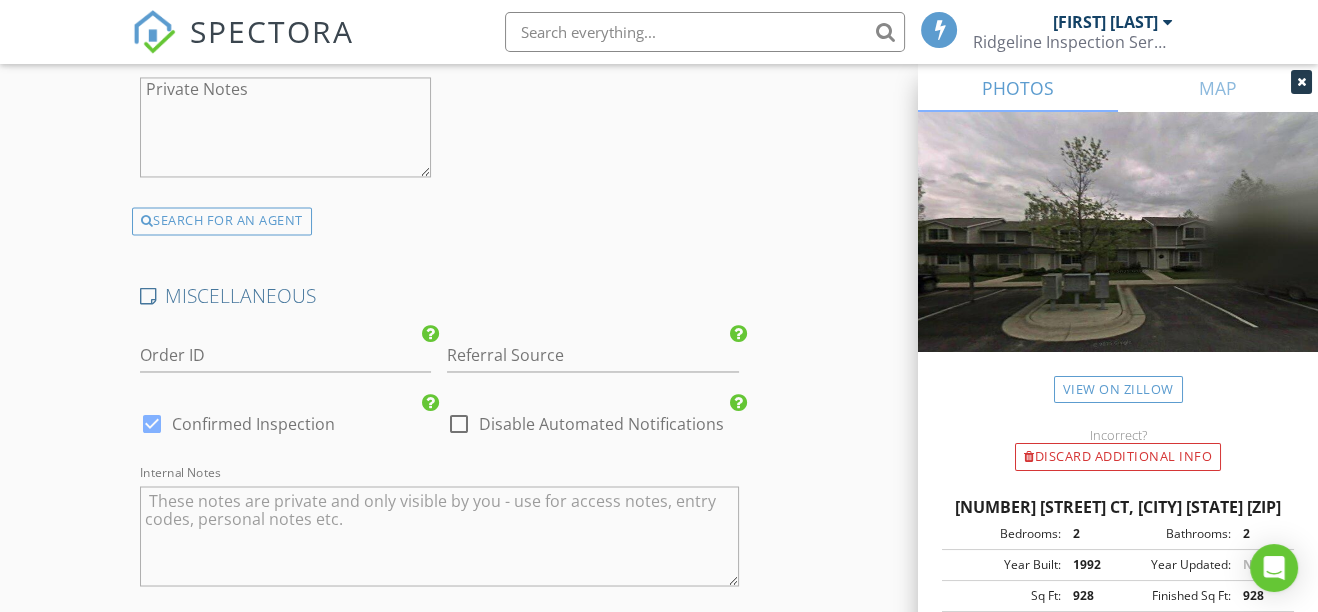 scroll, scrollTop: 3545, scrollLeft: 0, axis: vertical 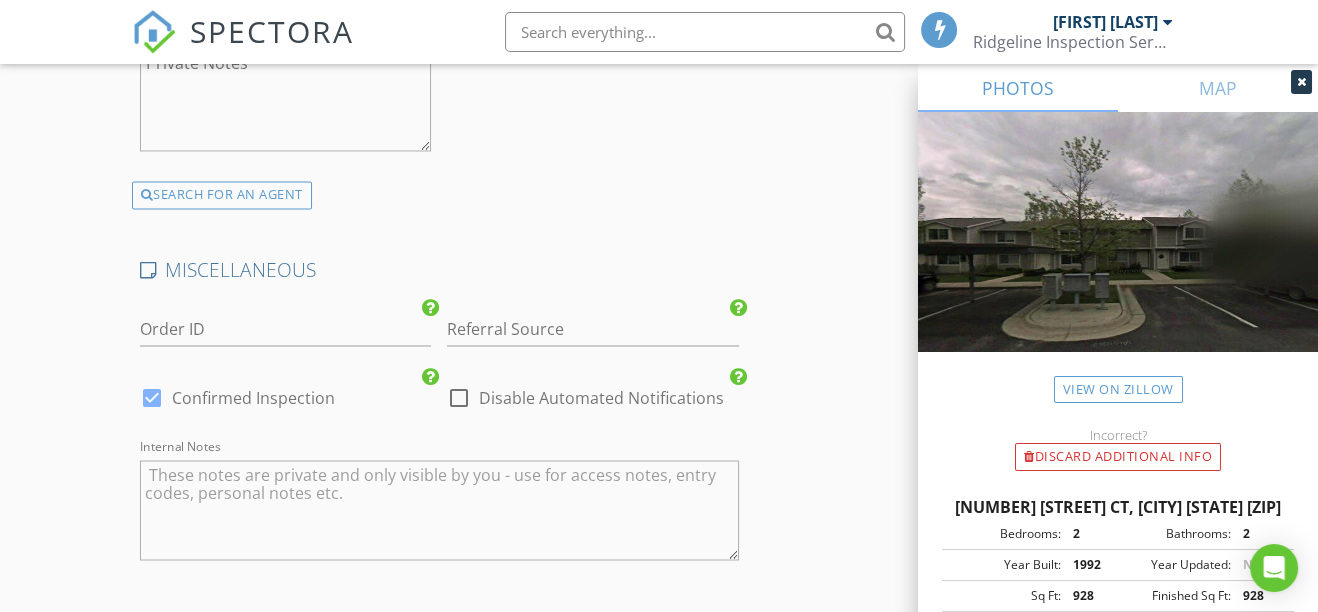 click at bounding box center (459, 398) 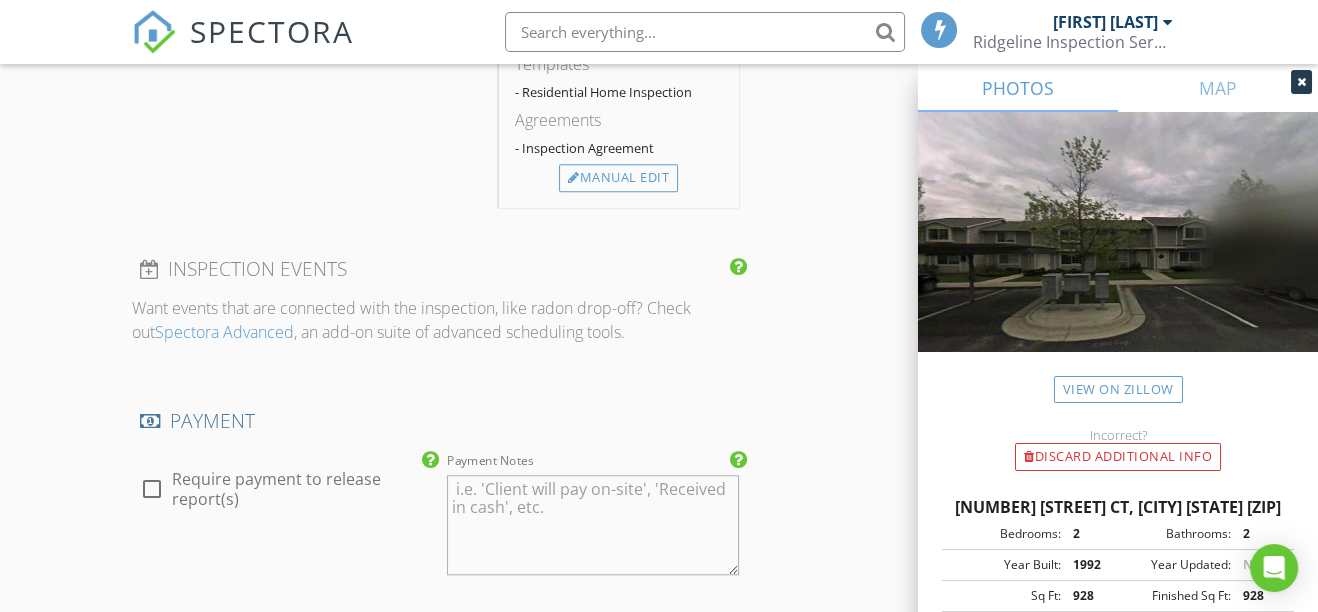 scroll, scrollTop: 1965, scrollLeft: 0, axis: vertical 